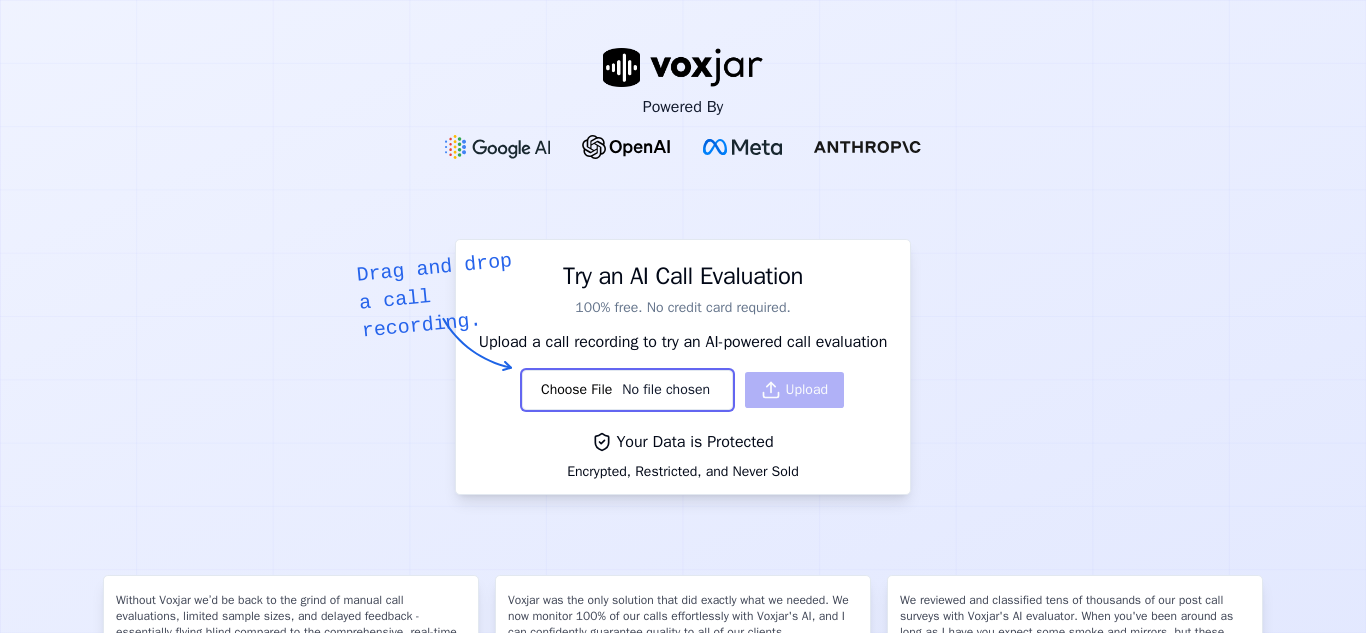 scroll, scrollTop: 0, scrollLeft: 0, axis: both 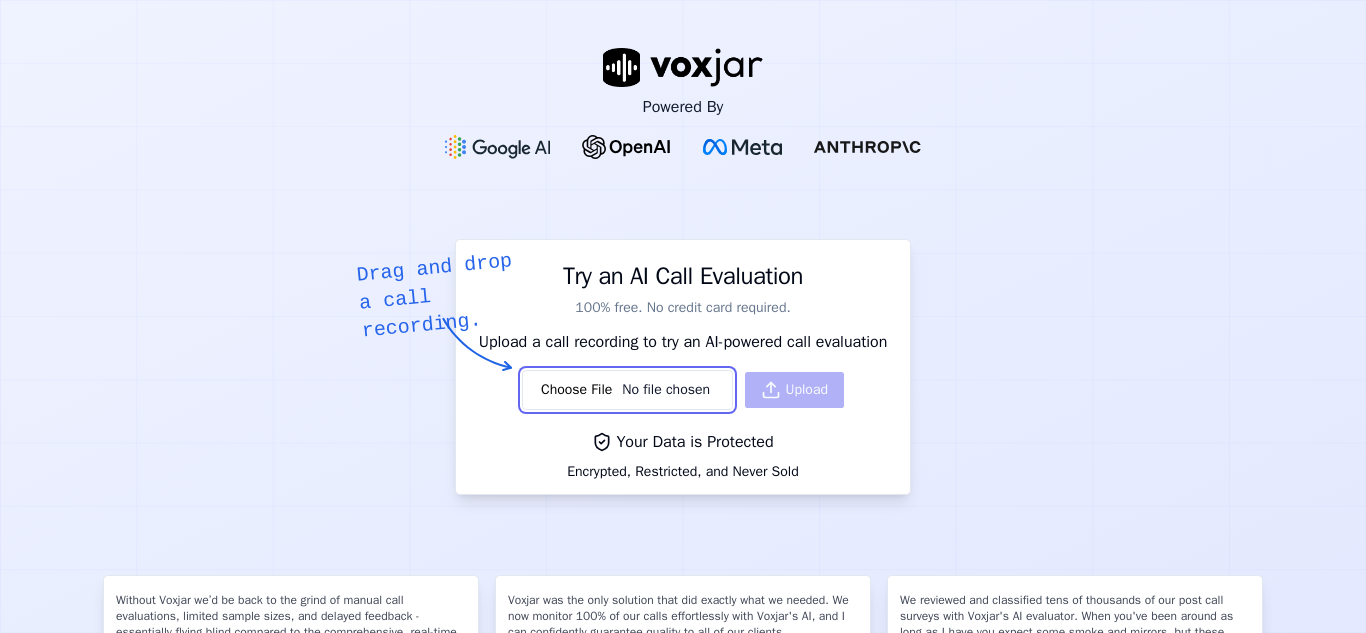 click at bounding box center (627, 390) 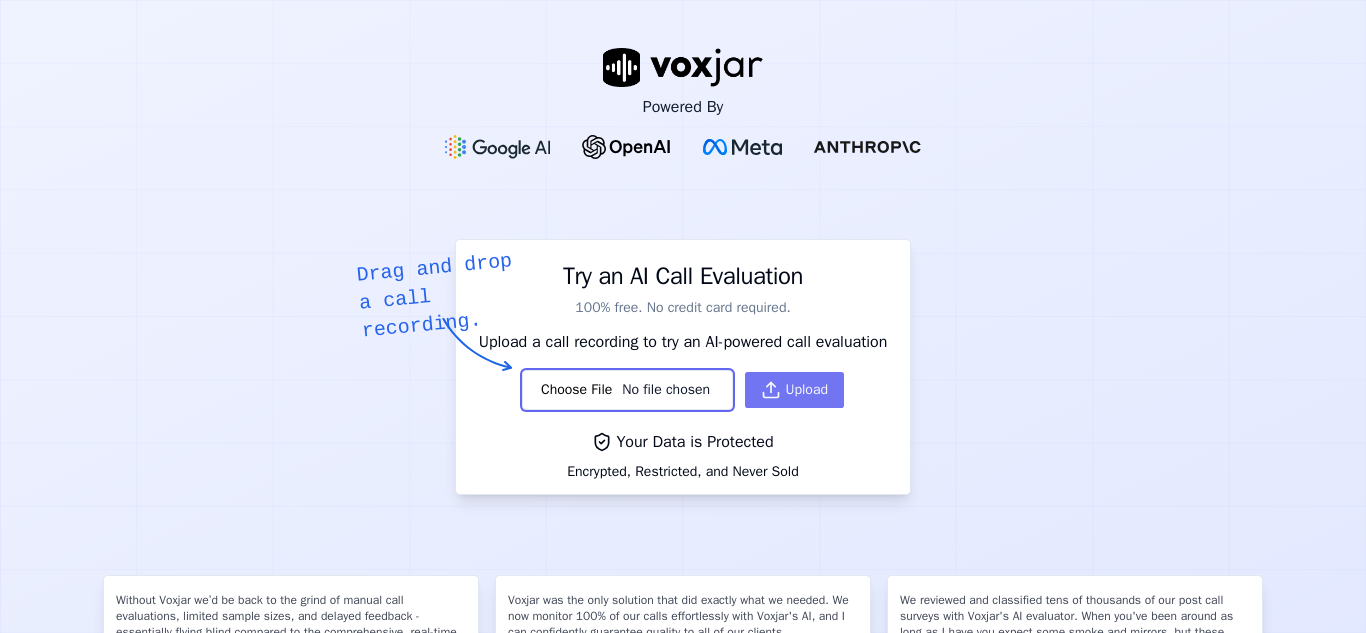 click on "Upload" at bounding box center (794, 390) 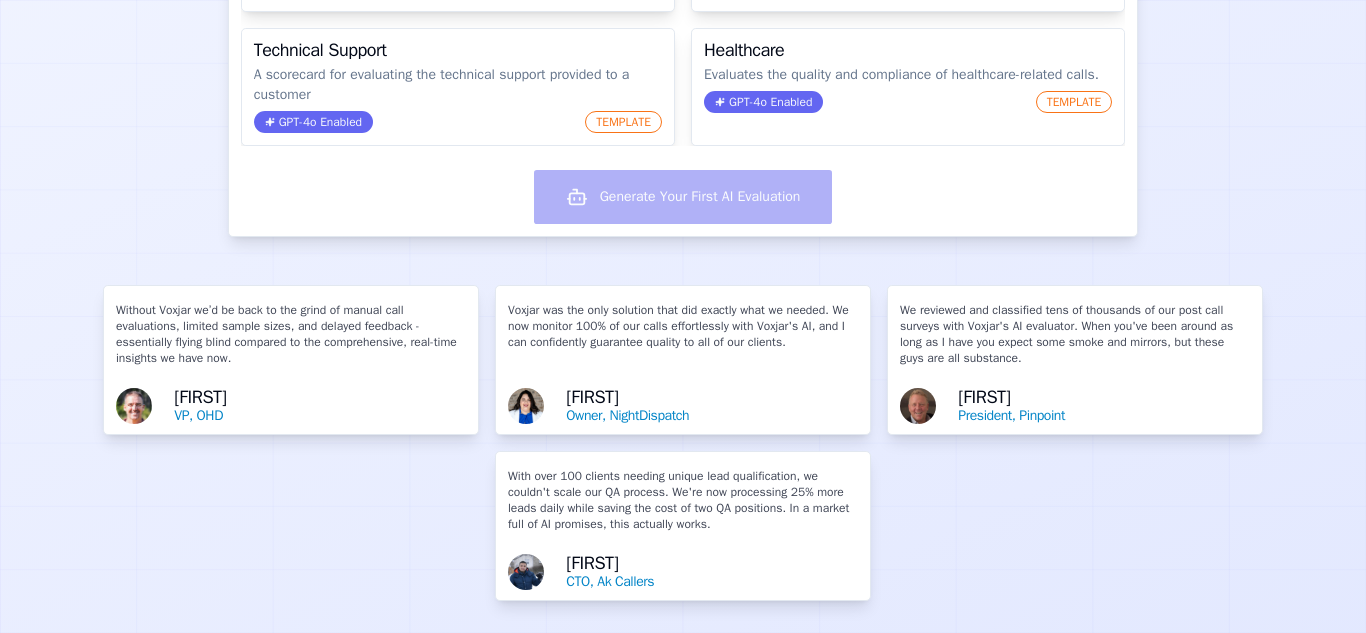 scroll, scrollTop: 587, scrollLeft: 0, axis: vertical 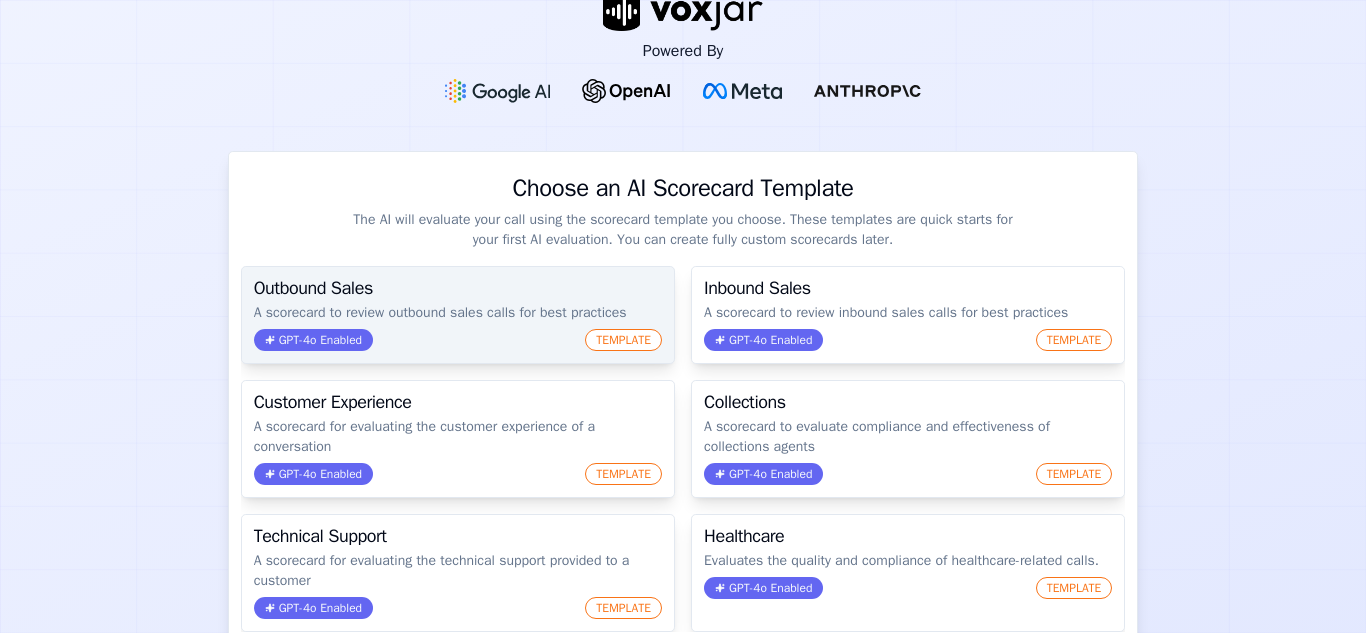 click on "Outbound Sales" at bounding box center [458, 288] 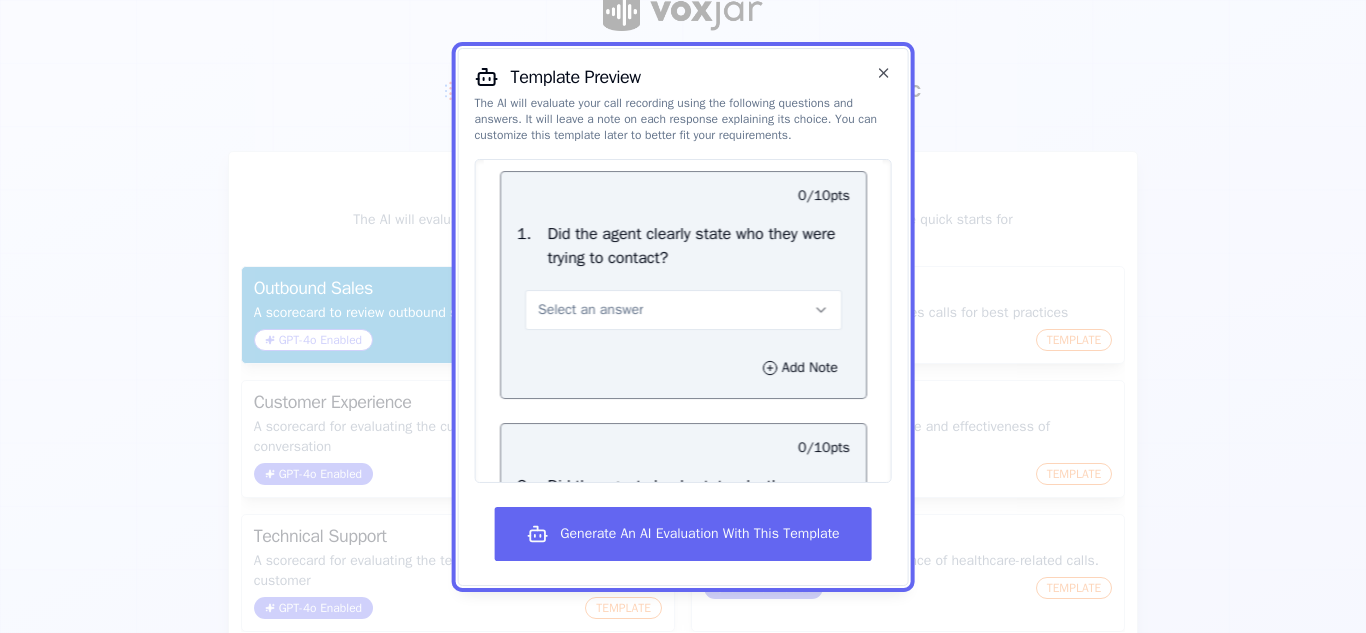 scroll, scrollTop: 142, scrollLeft: 0, axis: vertical 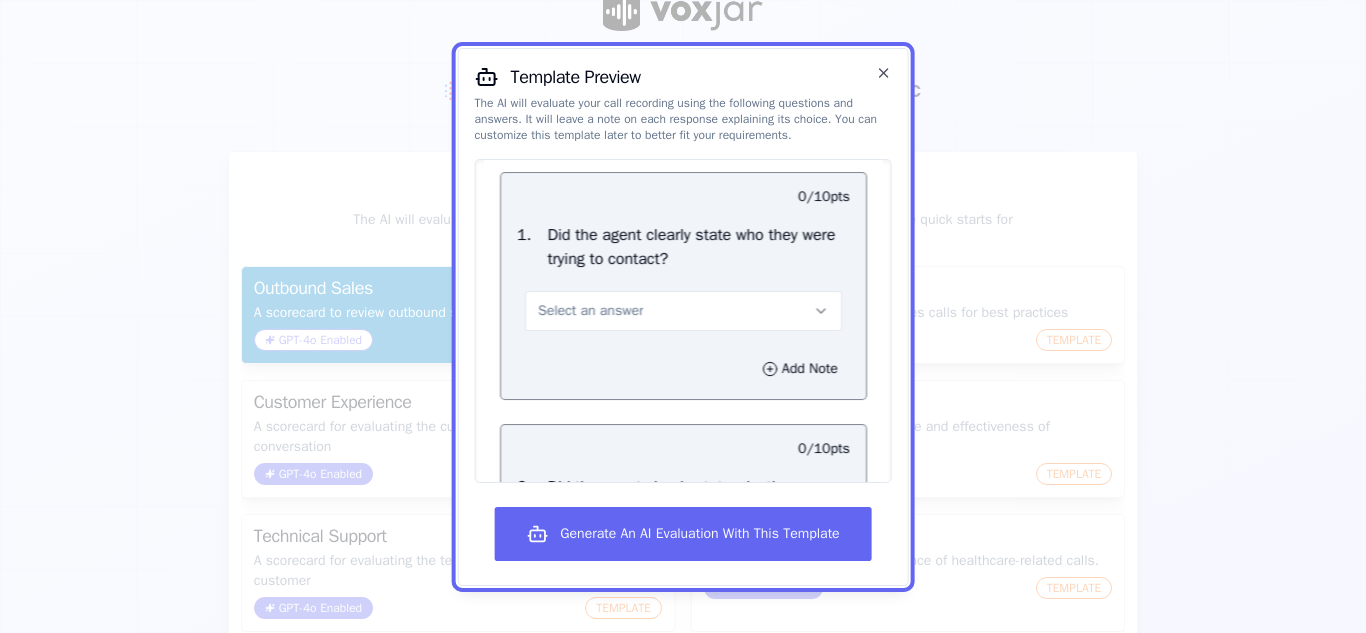 click 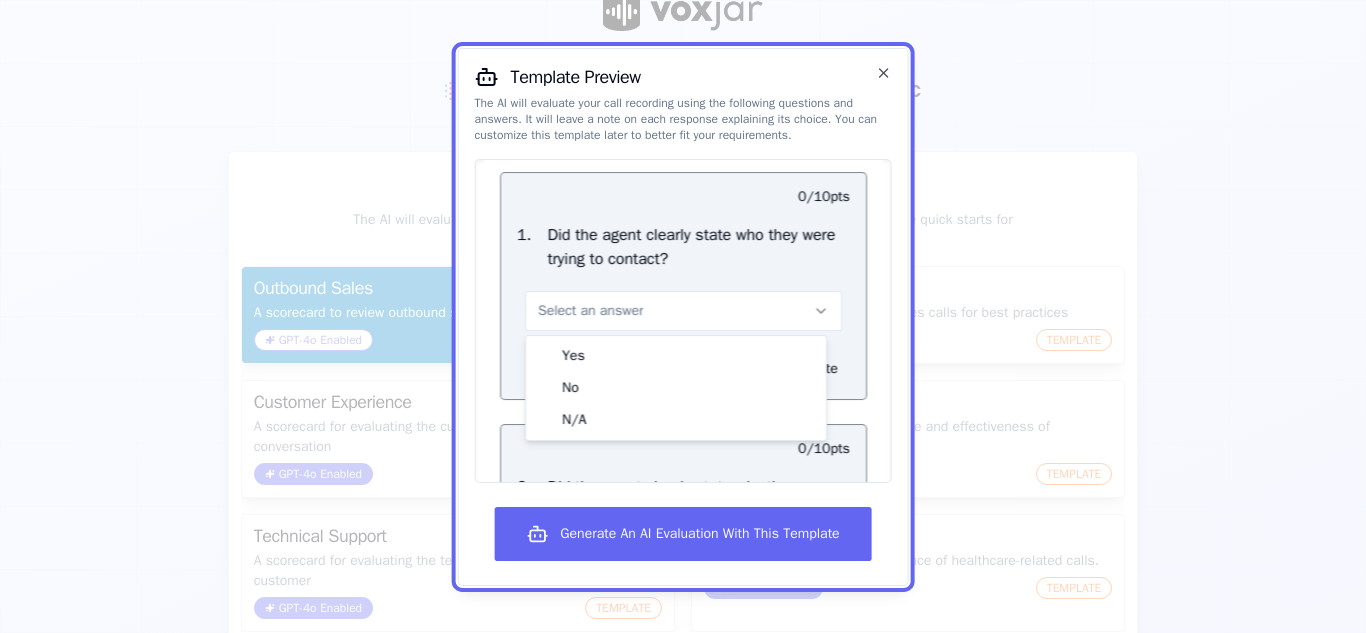 type 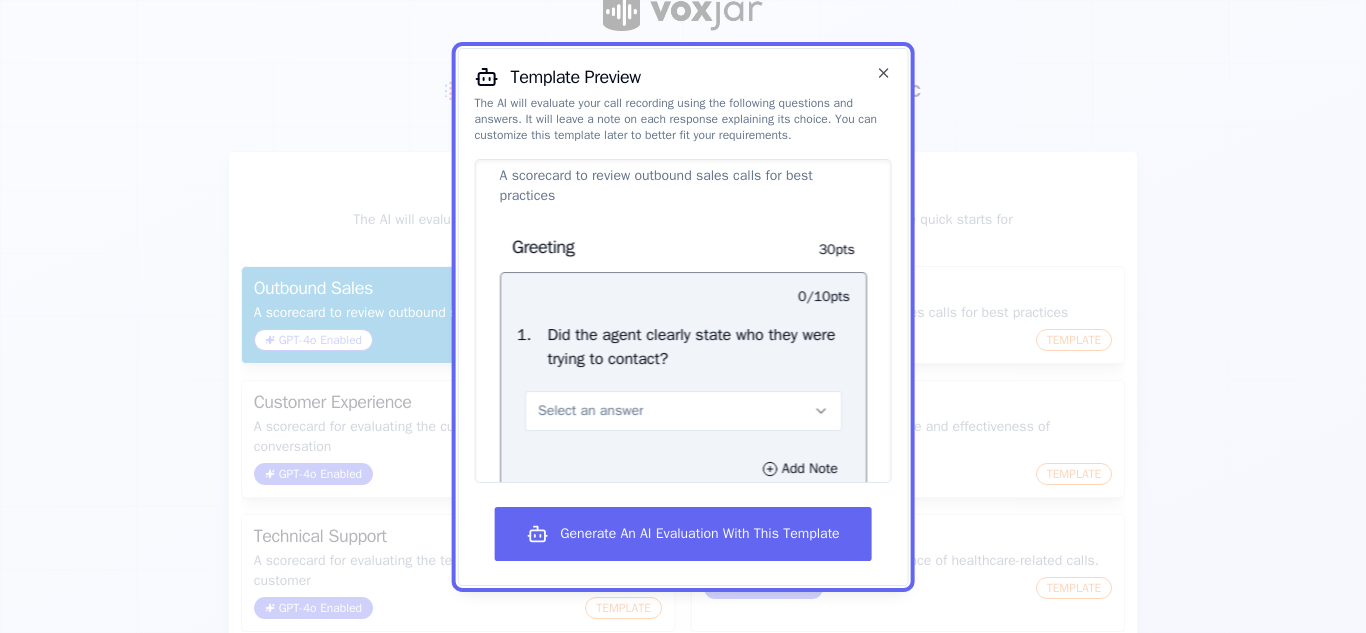 scroll, scrollTop: 40, scrollLeft: 0, axis: vertical 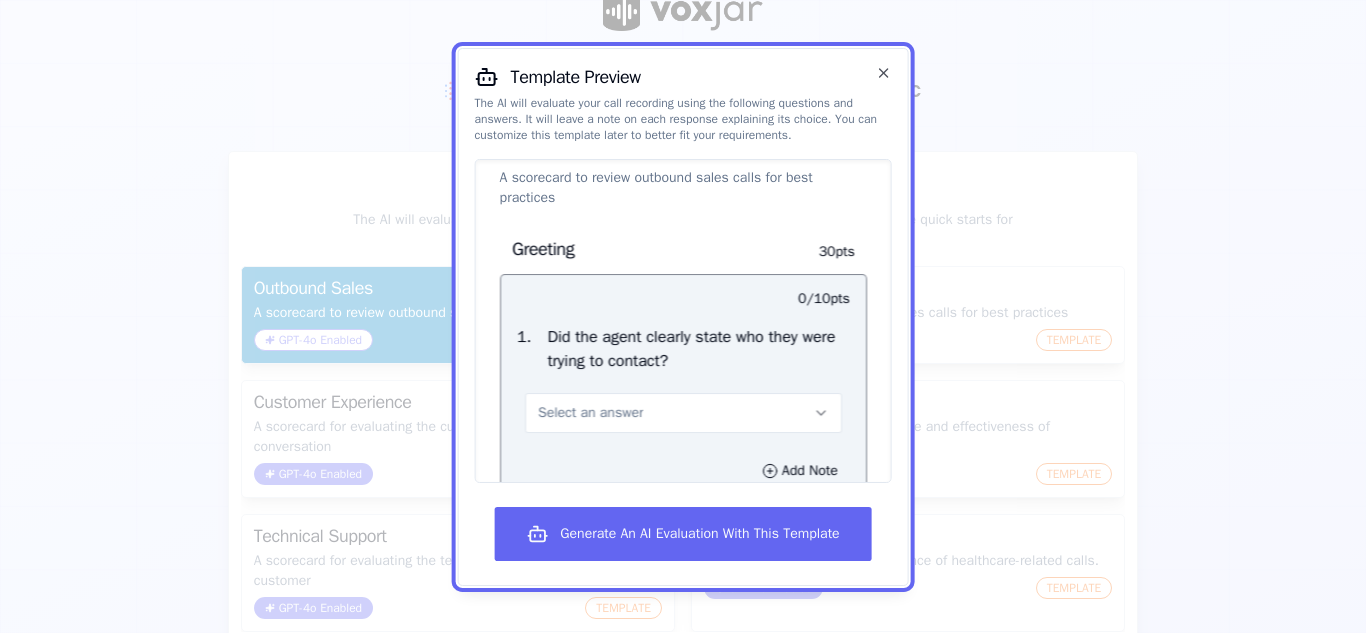 click on "Did the agent clearly state who they were trying to contact?" at bounding box center (698, 348) 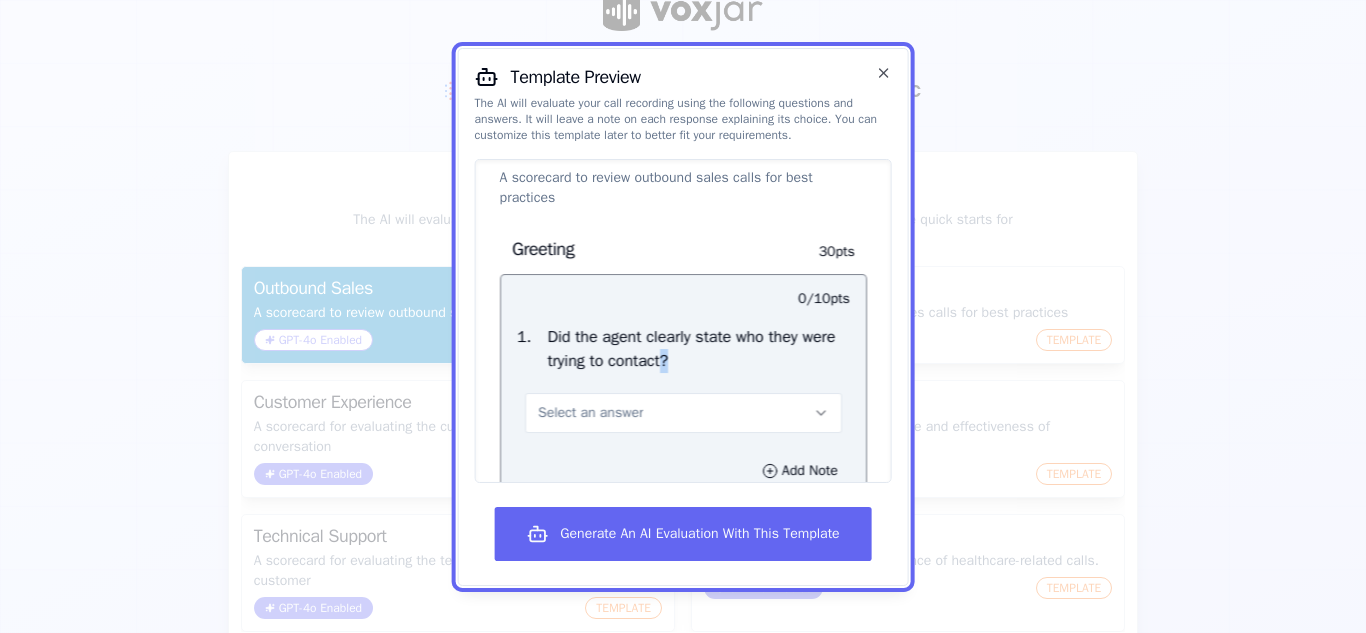 click on "Did the agent clearly state who they were trying to contact?" at bounding box center (698, 348) 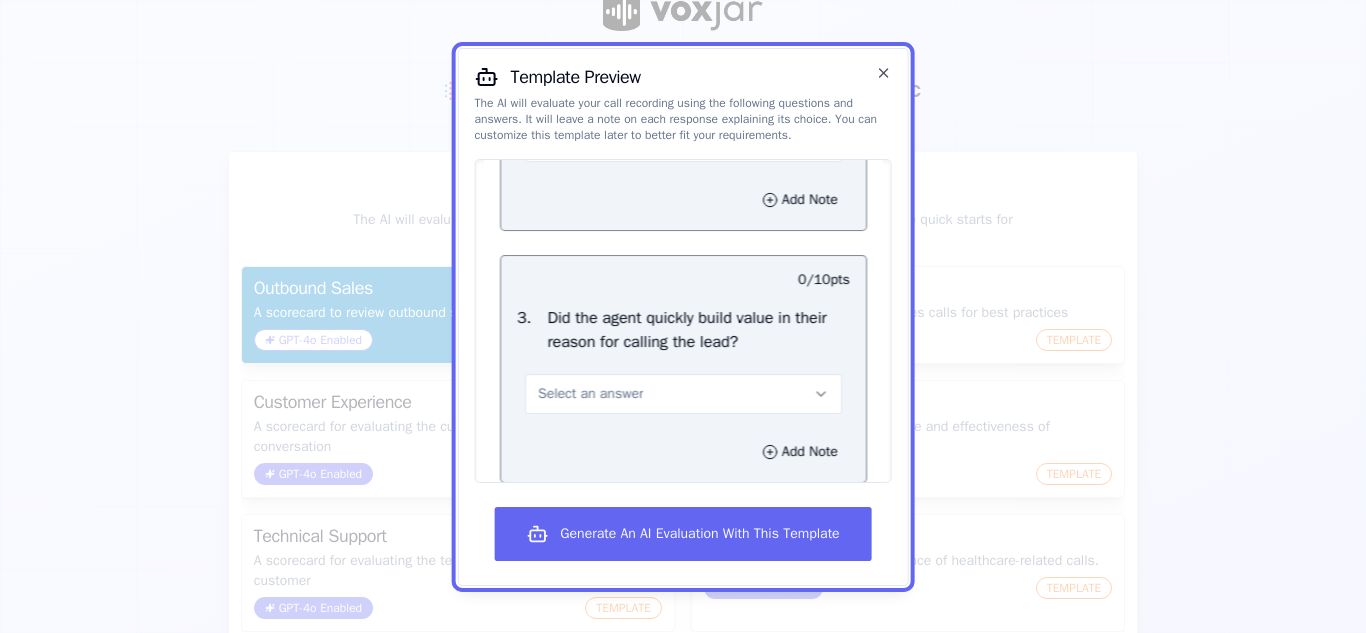 scroll, scrollTop: 562, scrollLeft: 0, axis: vertical 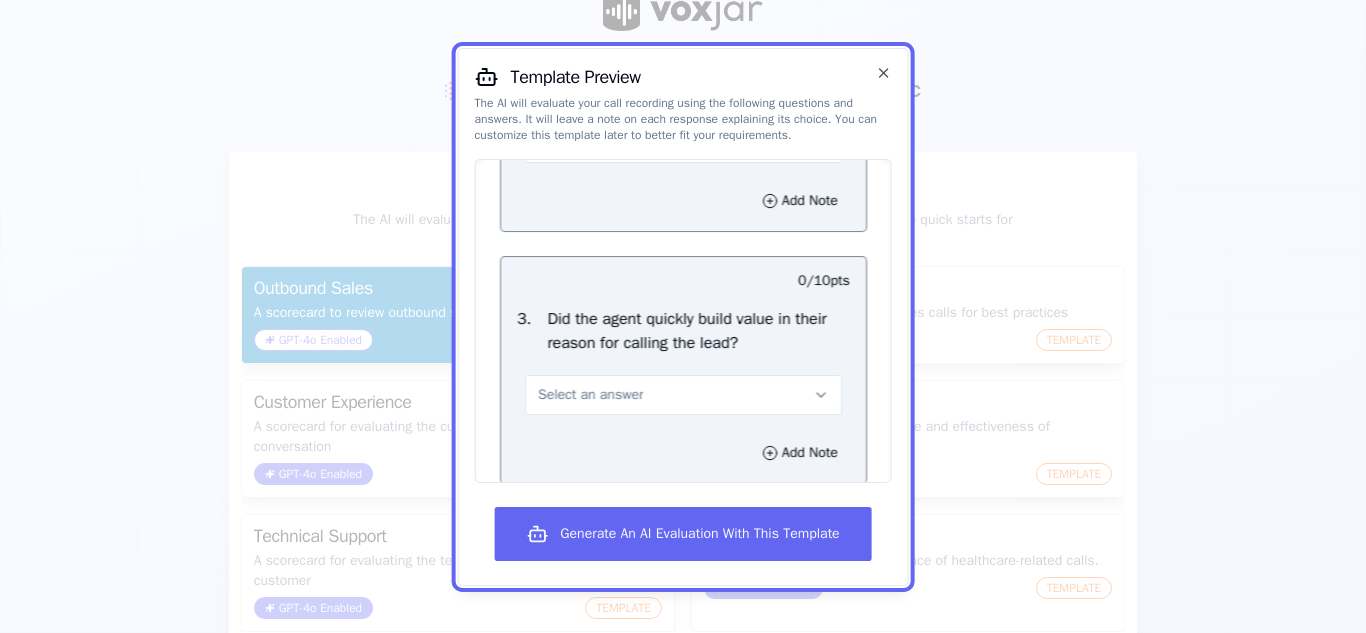 click on "Select an answer" at bounding box center [683, 394] 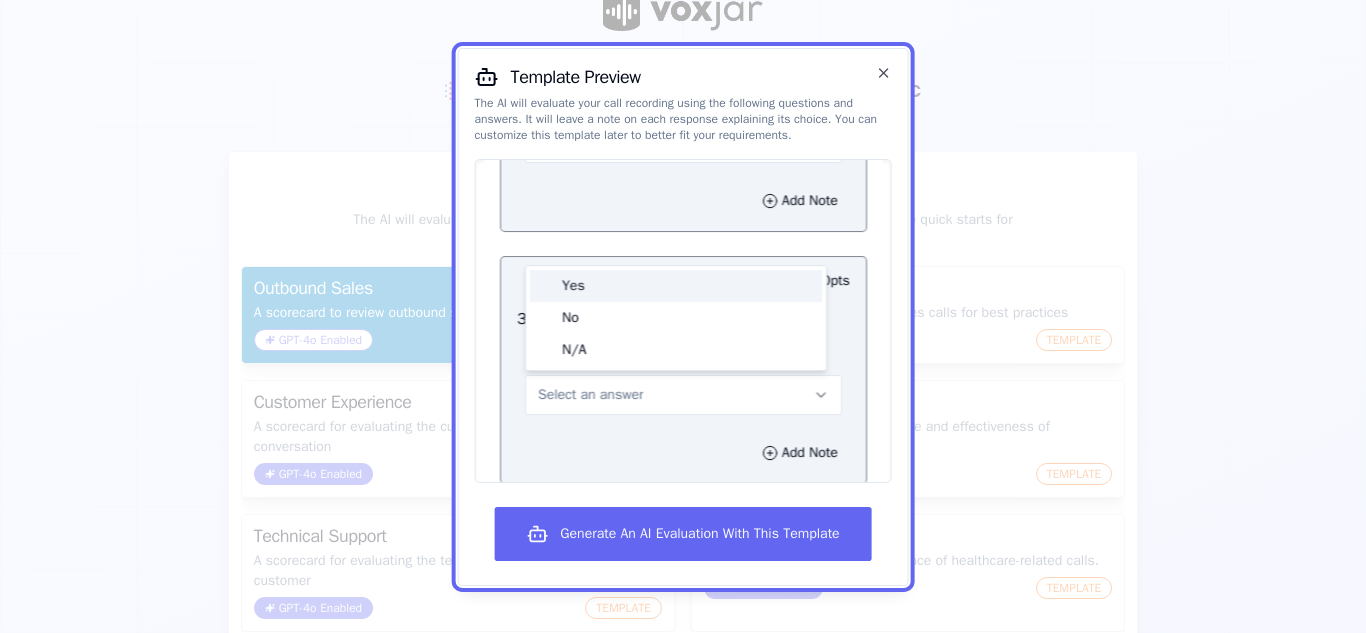 click on "Yes" at bounding box center (676, 285) 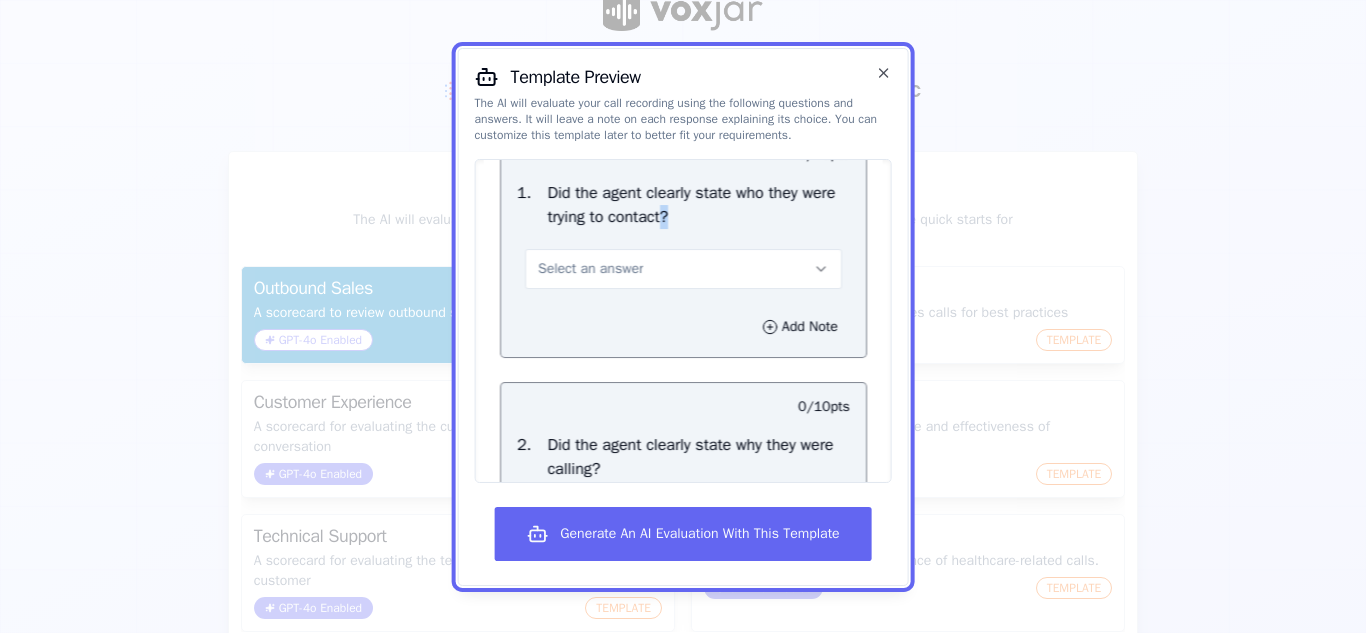 scroll, scrollTop: 189, scrollLeft: 0, axis: vertical 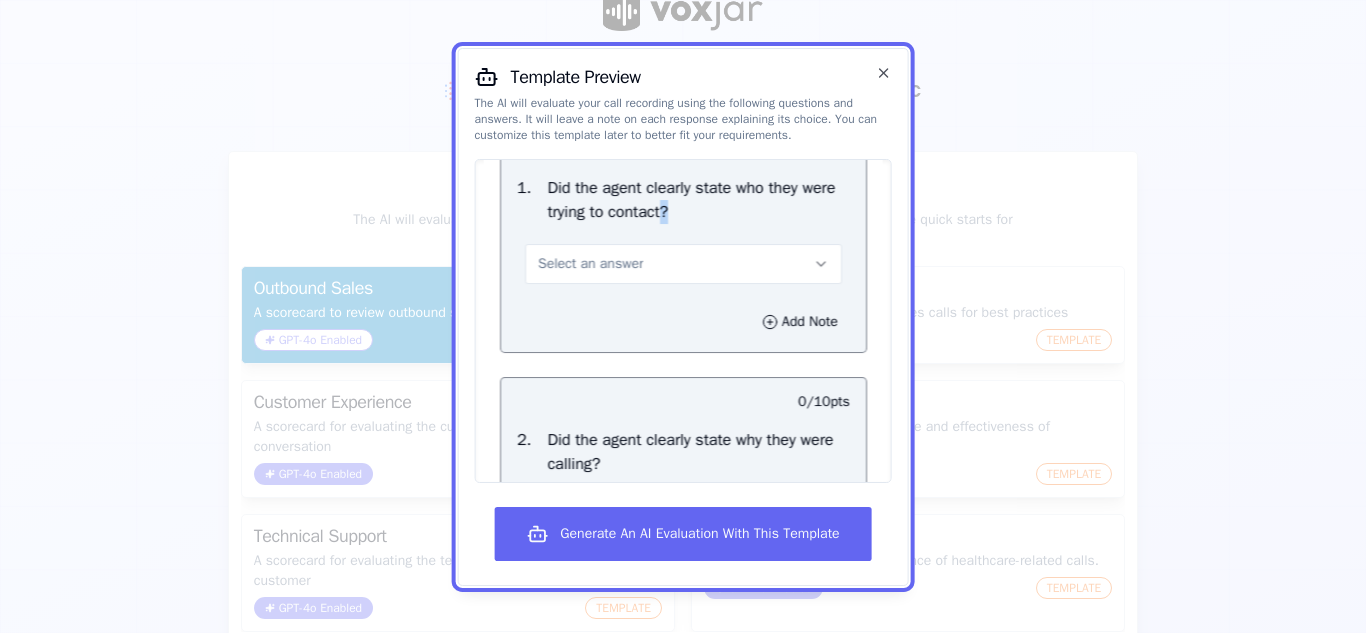 click on "Select an answer" at bounding box center [683, 263] 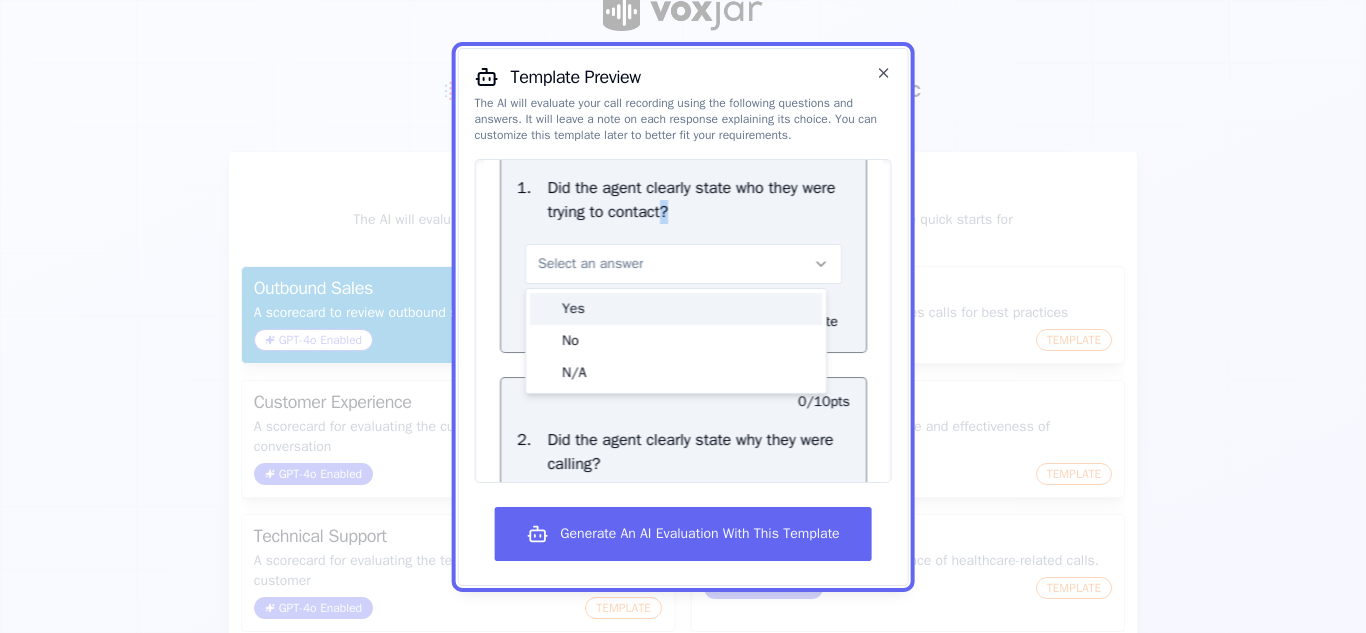 click on "Yes" at bounding box center [676, 308] 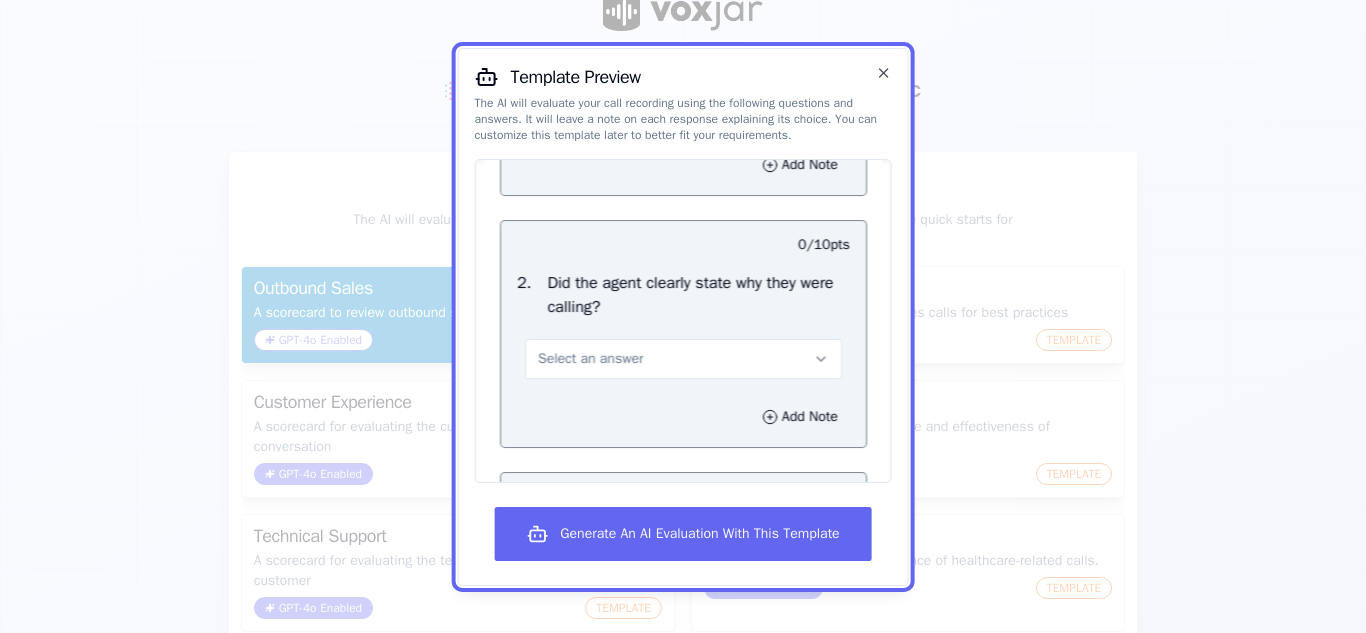 scroll, scrollTop: 365, scrollLeft: 0, axis: vertical 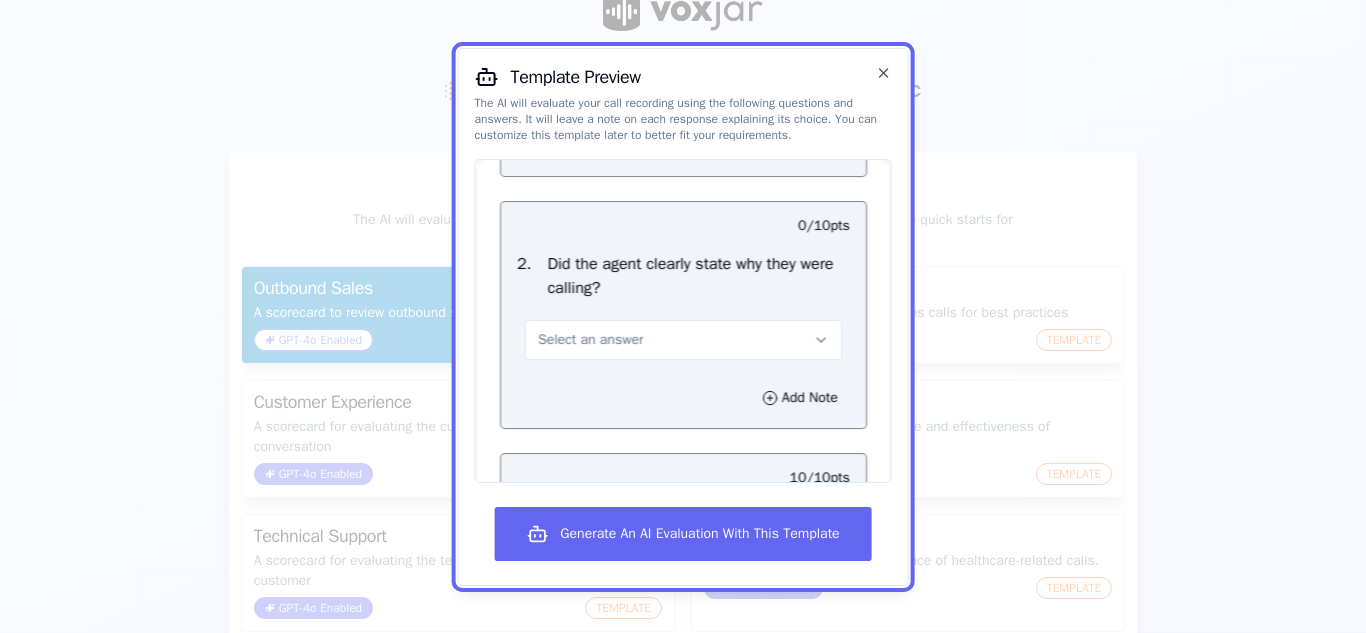 click on "Add Note" at bounding box center [683, 397] 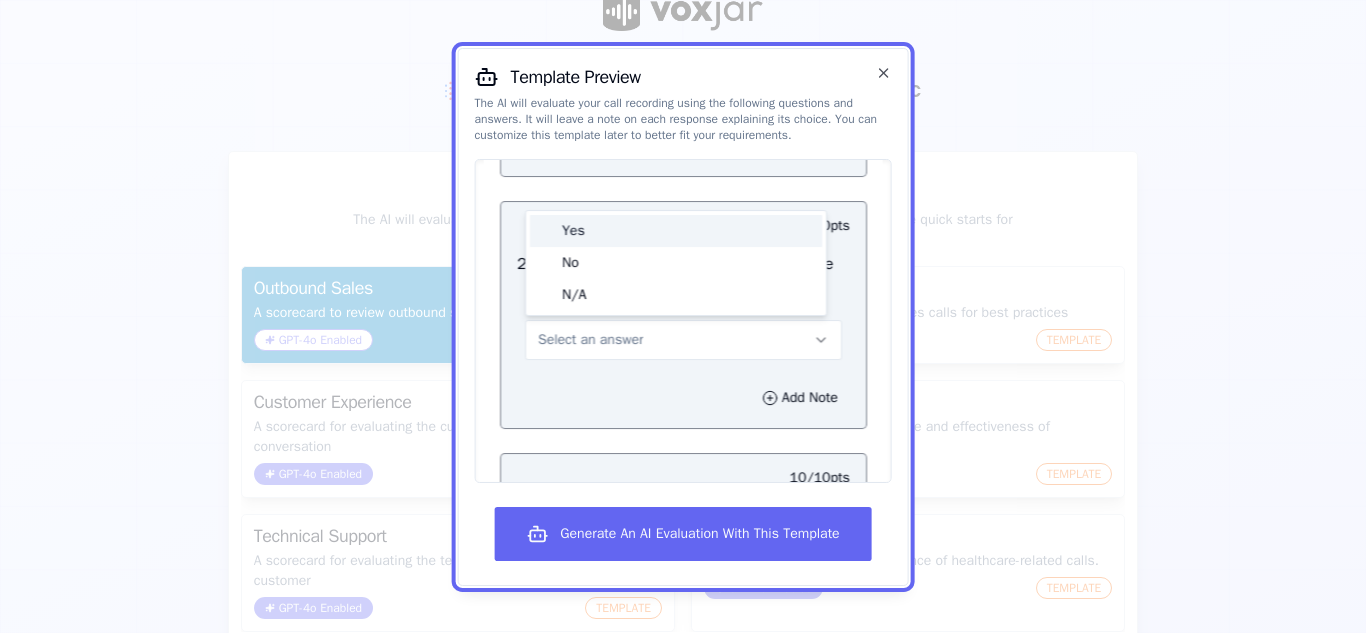 click on "Yes" at bounding box center (676, 230) 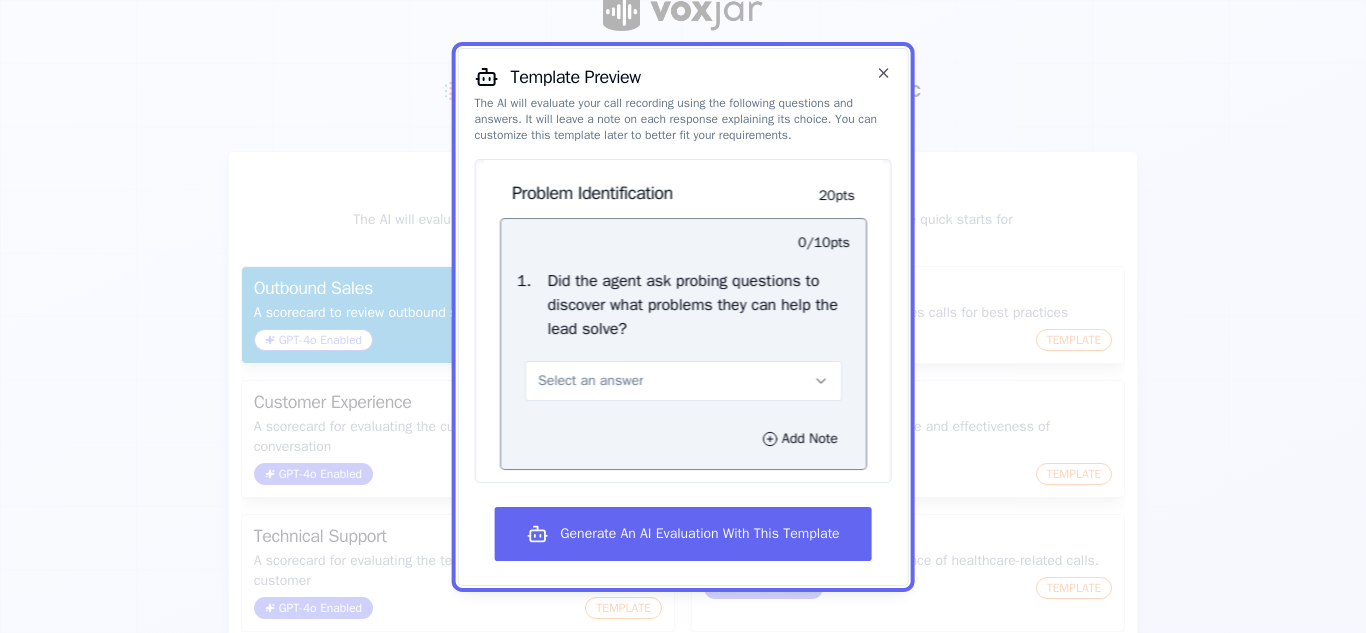 scroll, scrollTop: 967, scrollLeft: 0, axis: vertical 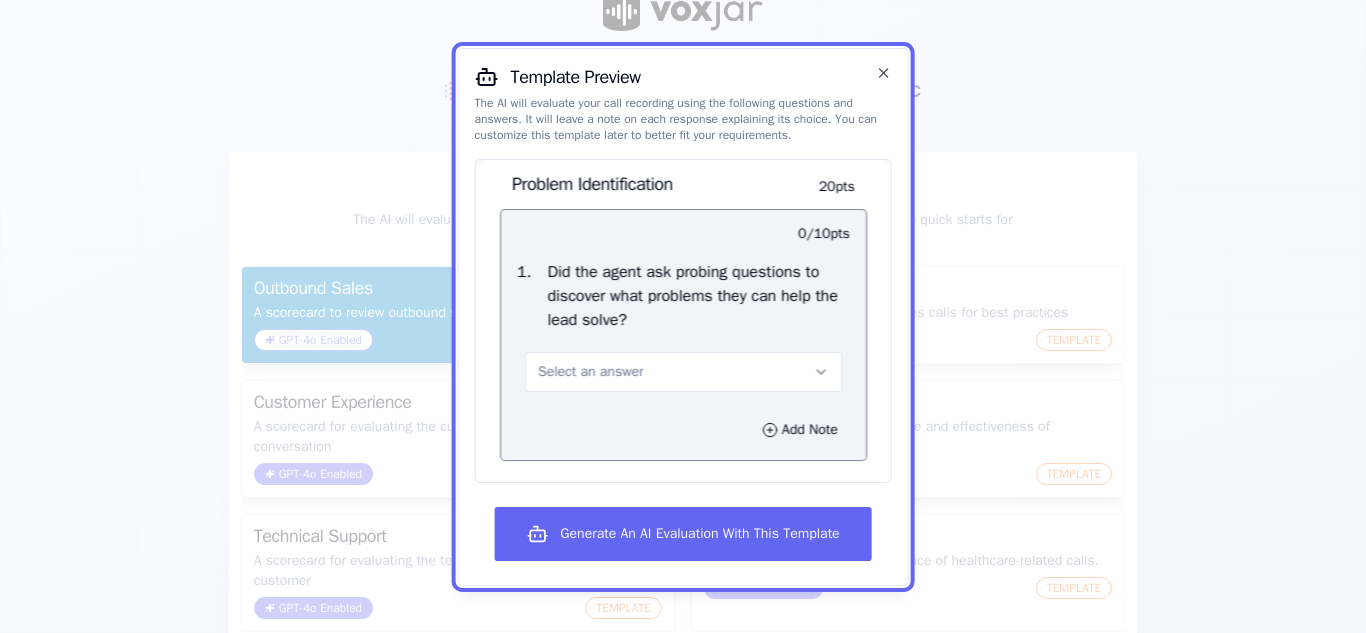 click on "Select an answer" at bounding box center (683, 371) 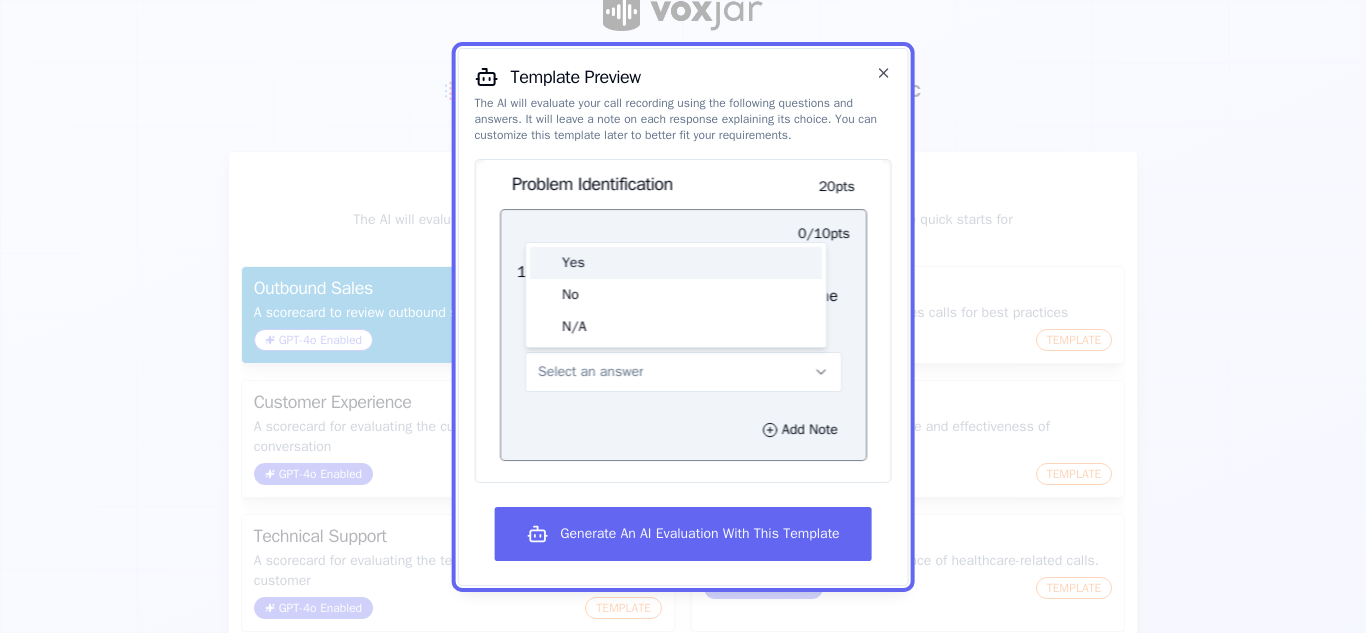 click on "Yes" at bounding box center [676, 262] 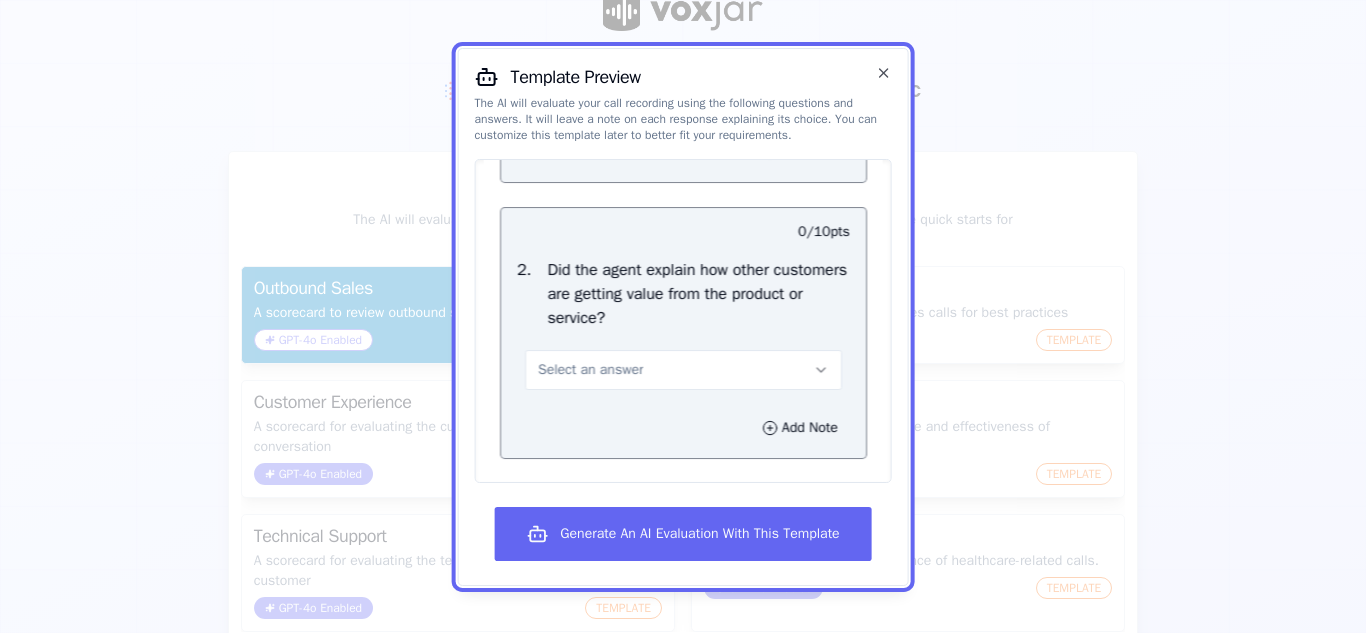 scroll, scrollTop: 1246, scrollLeft: 0, axis: vertical 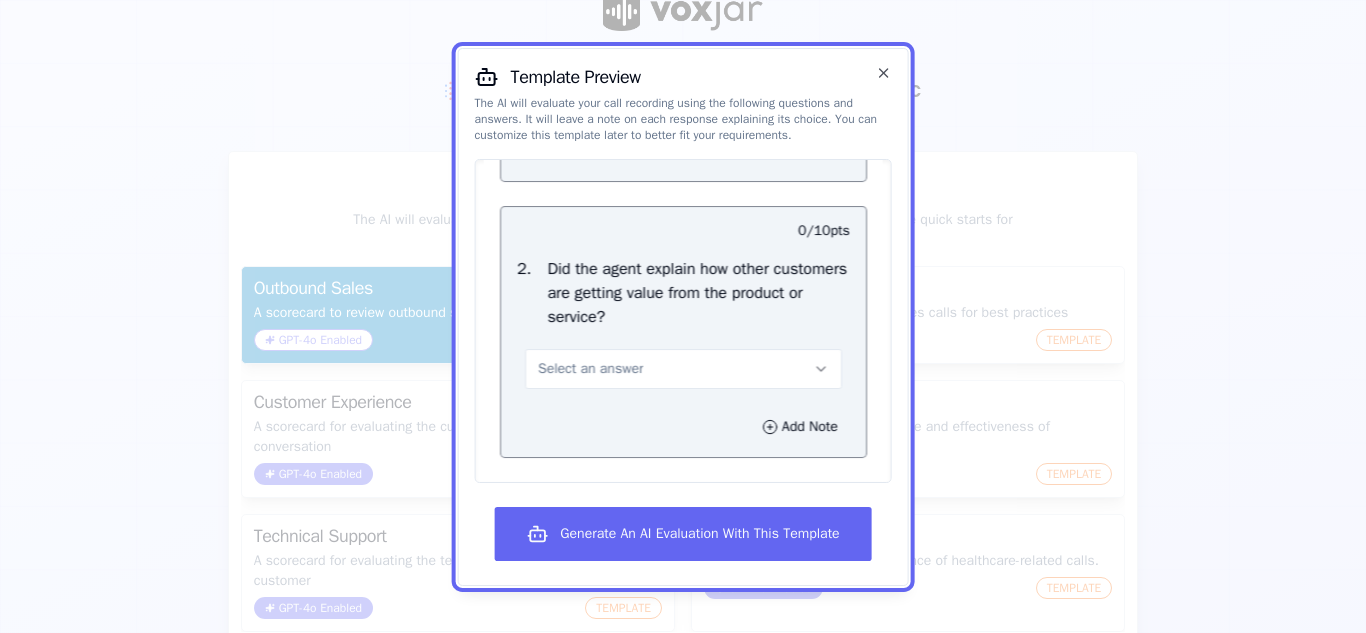 click on "Select an answer" at bounding box center (683, 368) 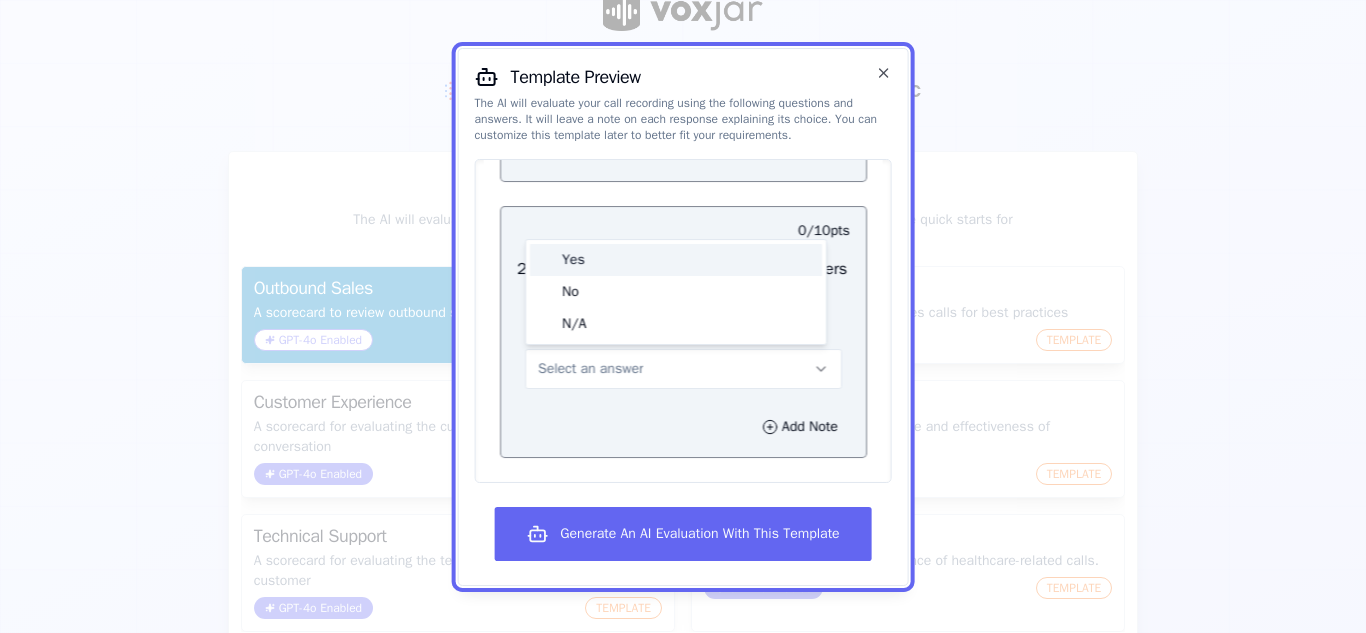 click on "Yes" at bounding box center [676, 259] 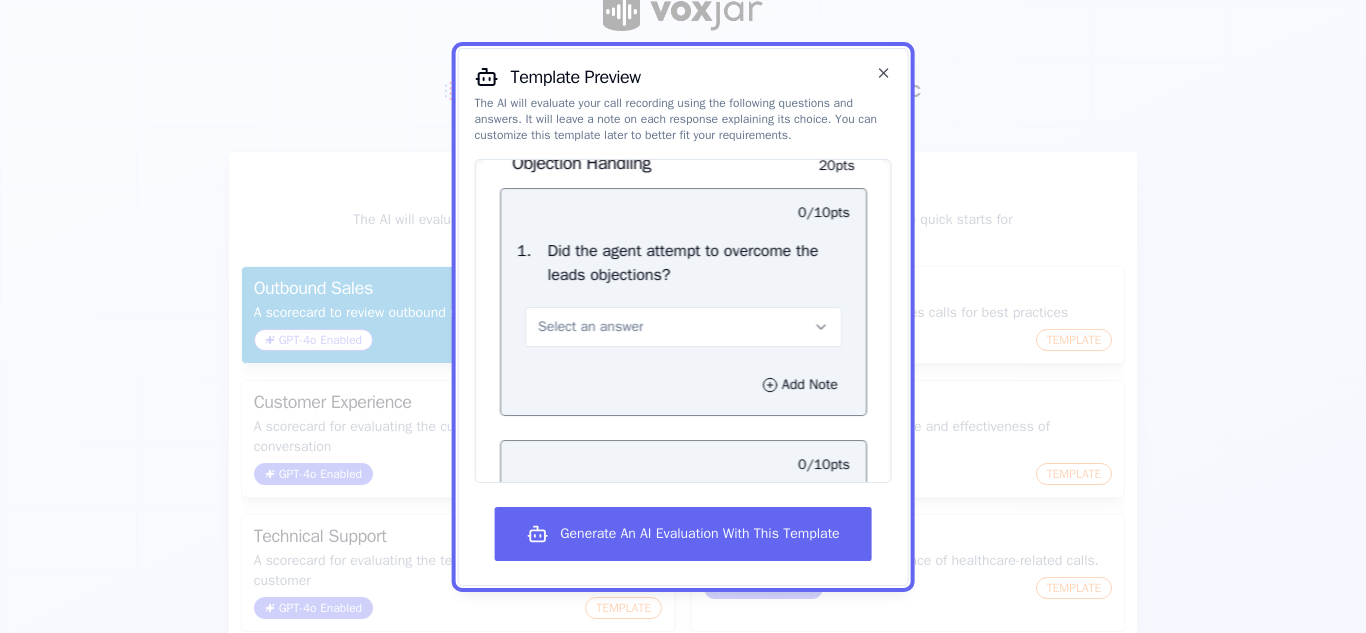 scroll, scrollTop: 1671, scrollLeft: 0, axis: vertical 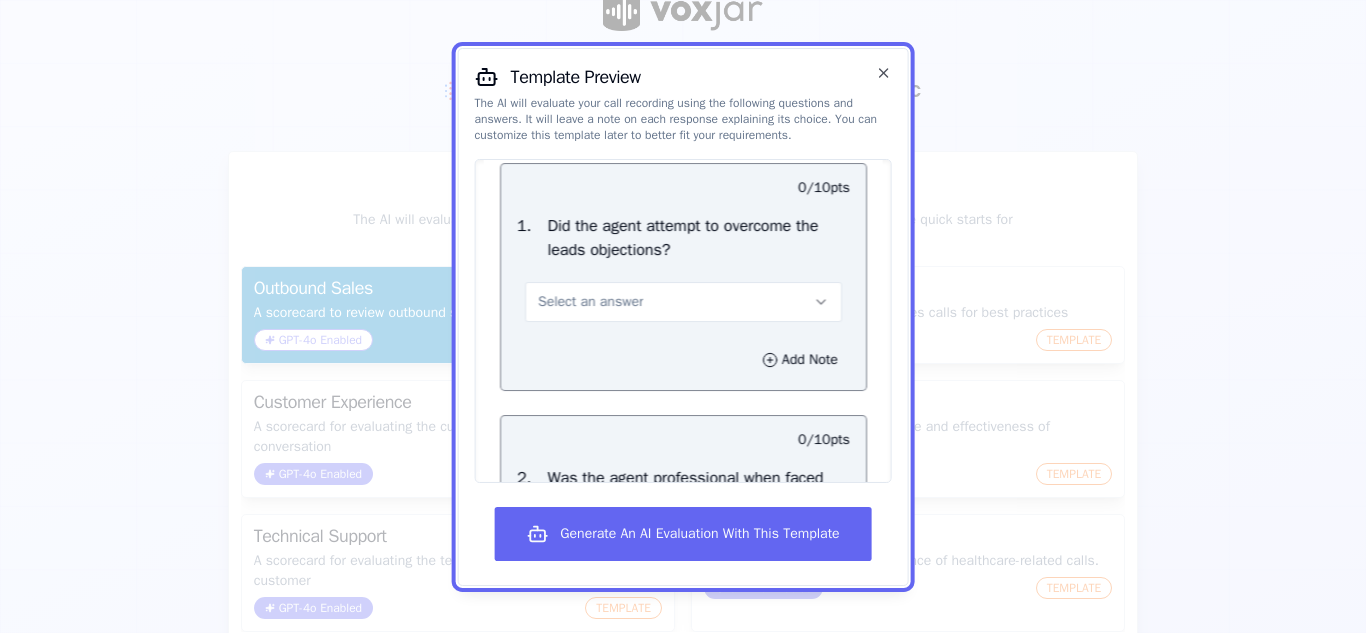 click on "Select an answer" at bounding box center [590, 301] 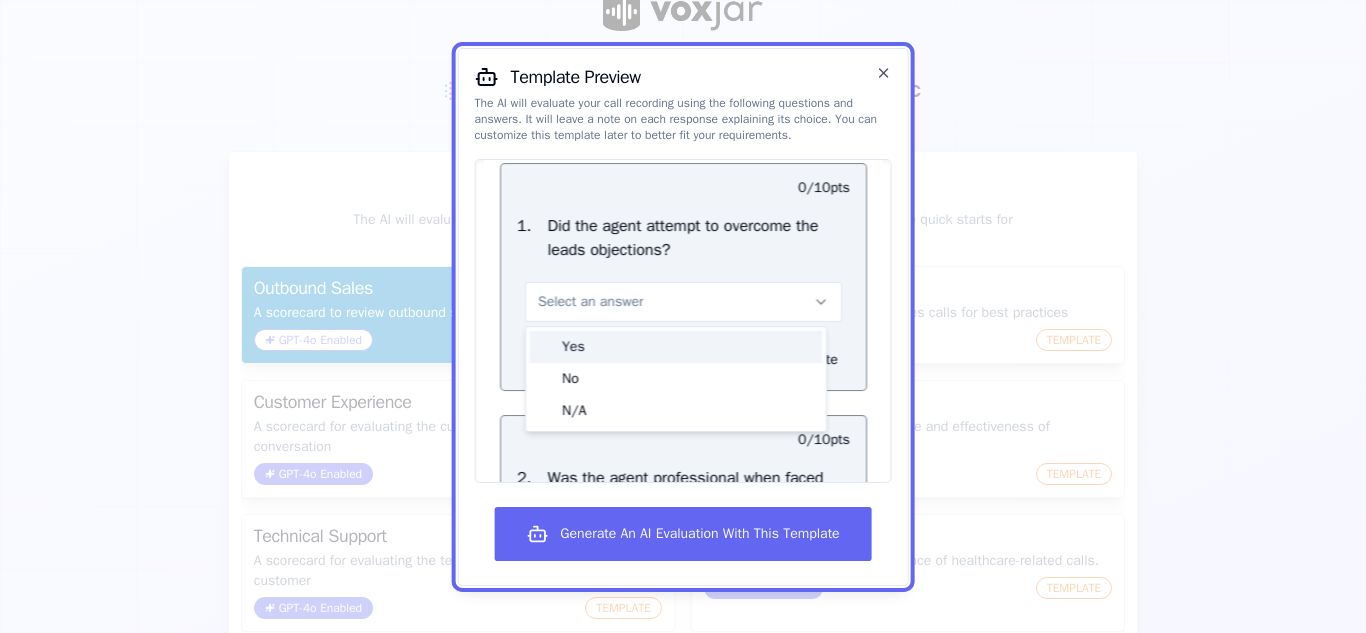 click on "Yes" at bounding box center [676, 346] 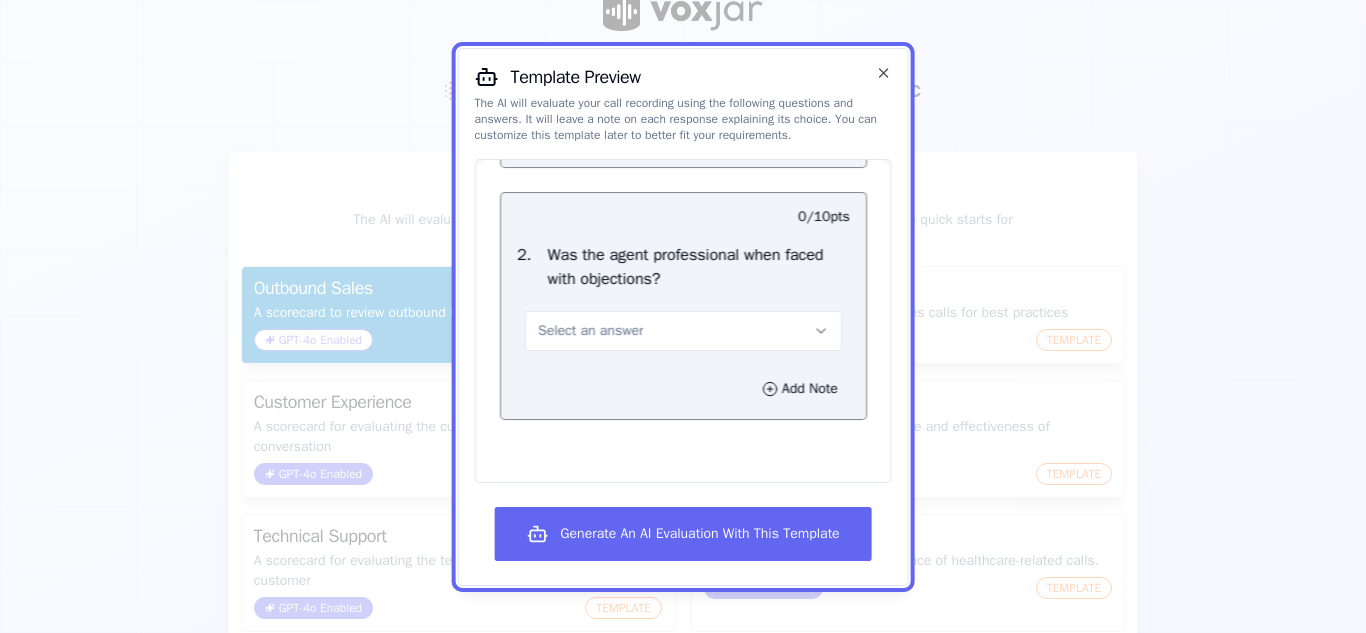 scroll, scrollTop: 1902, scrollLeft: 0, axis: vertical 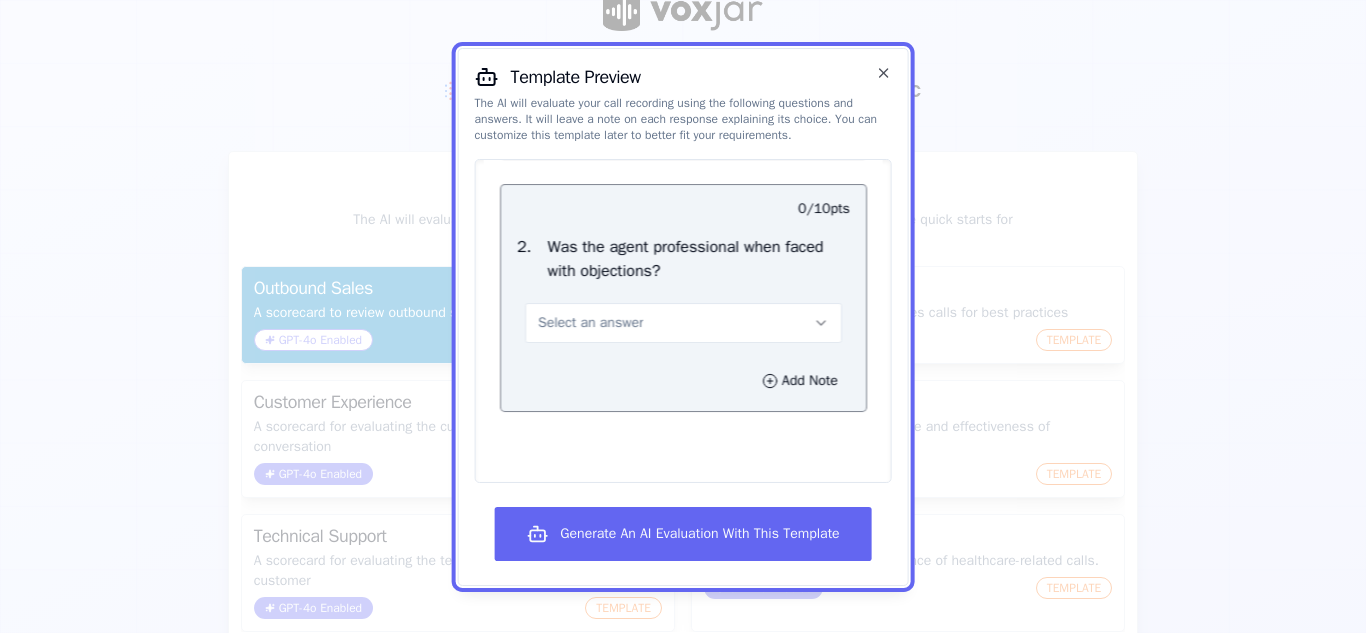 click on "Select an answer" at bounding box center (590, 322) 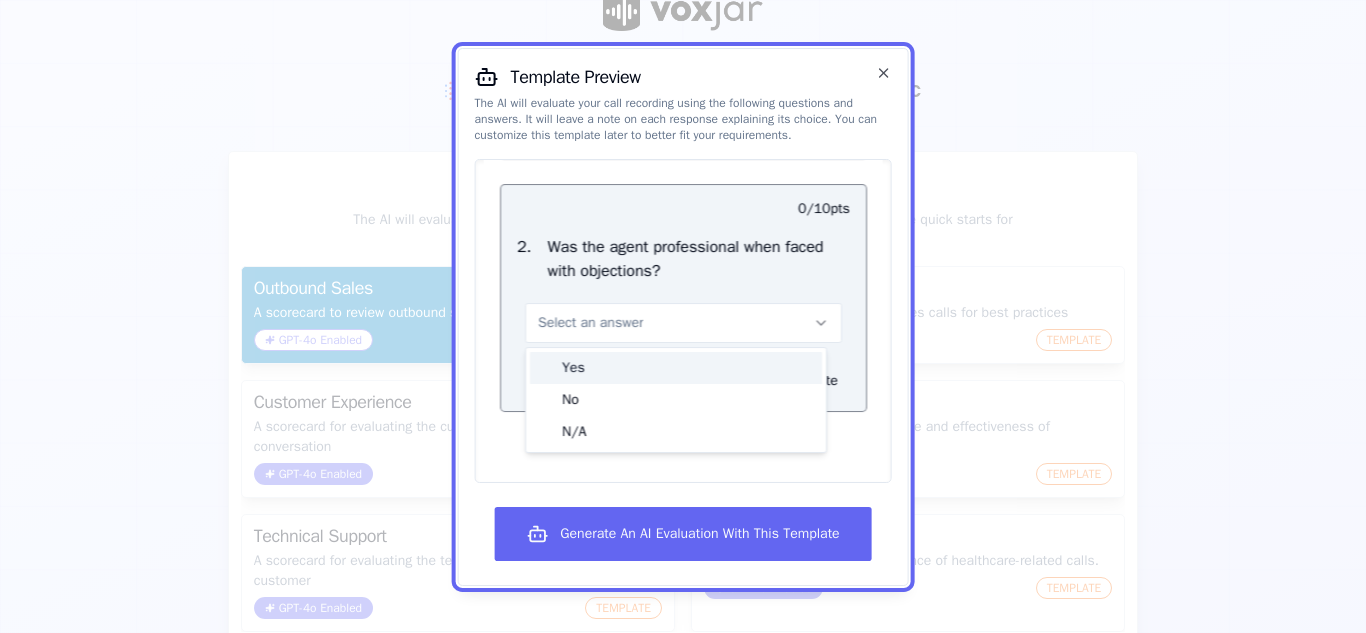 click on "Yes" at bounding box center [676, 367] 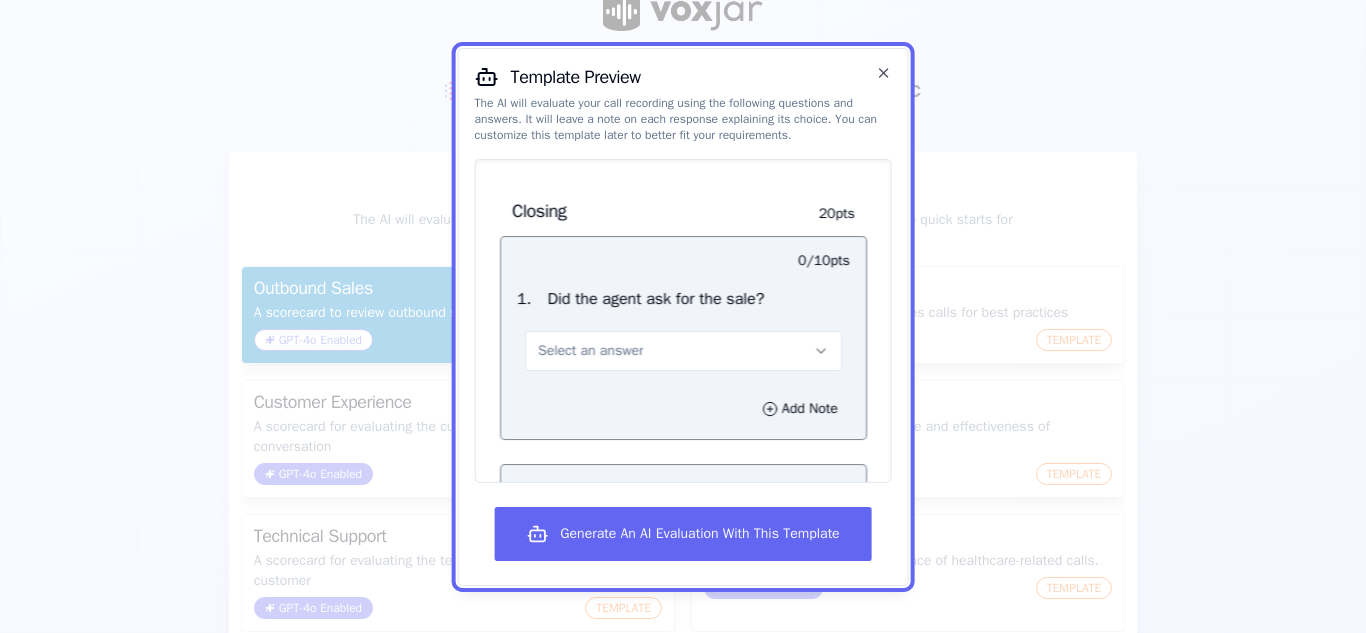 scroll, scrollTop: 2209, scrollLeft: 0, axis: vertical 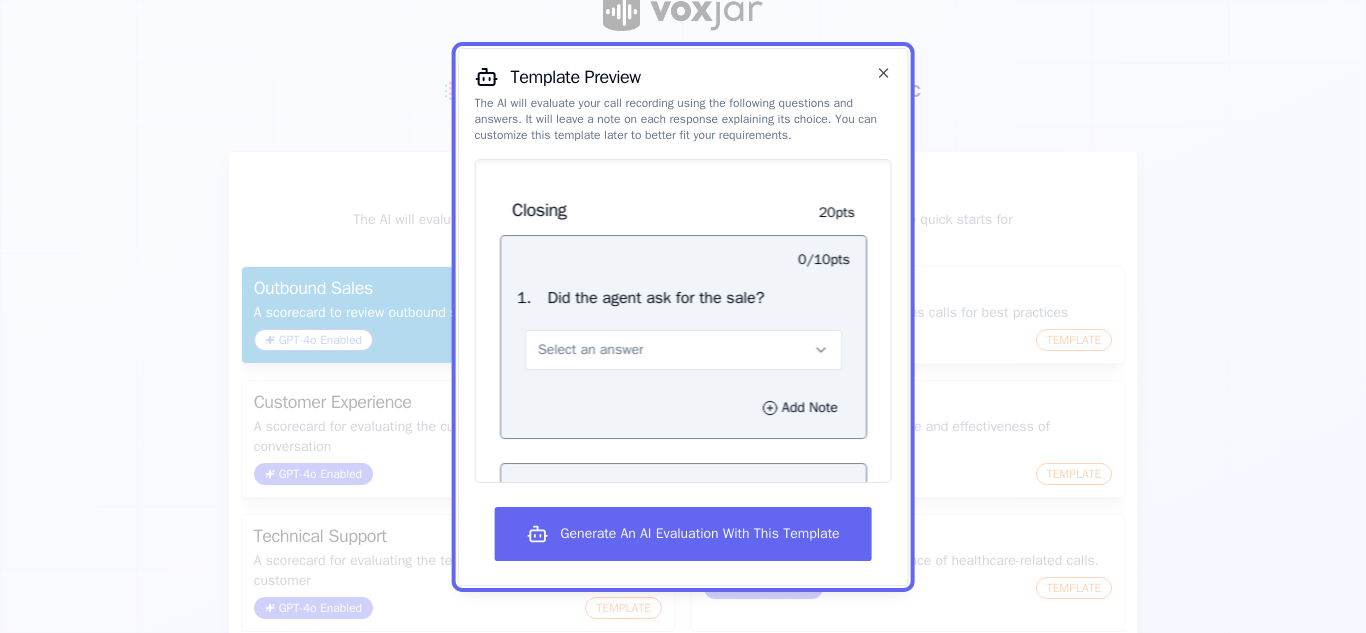 click on "Select an answer" at bounding box center [590, 349] 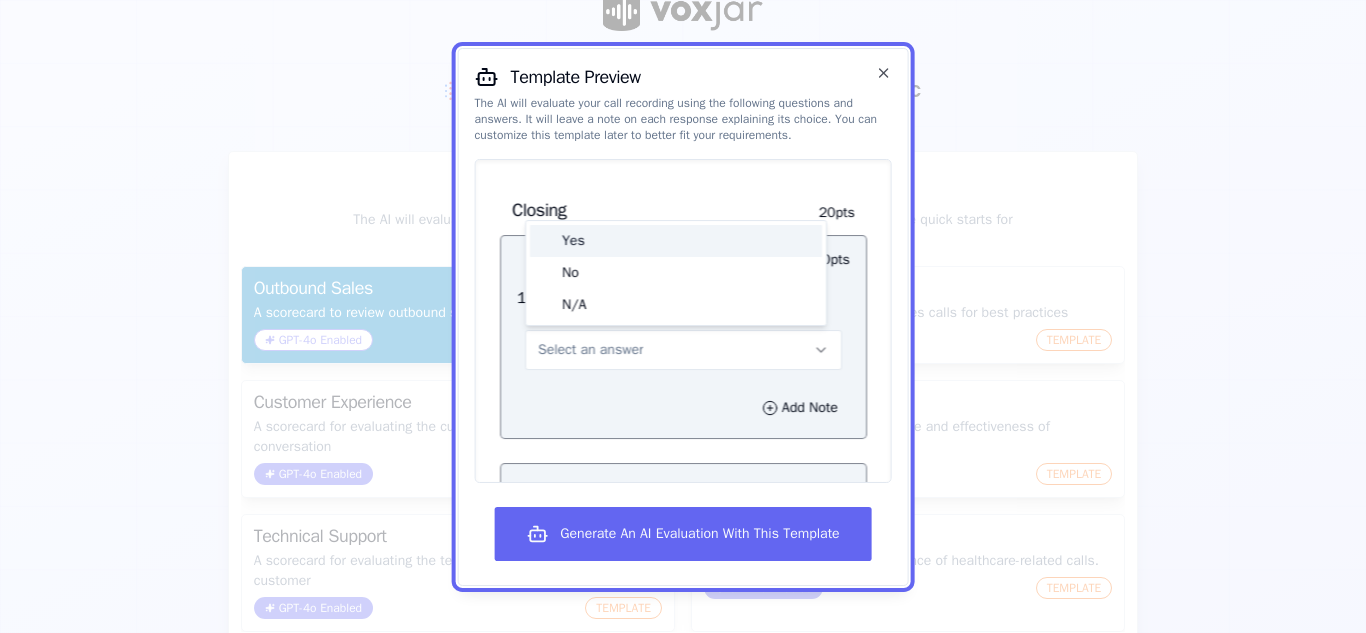 click on "Yes" at bounding box center [676, 240] 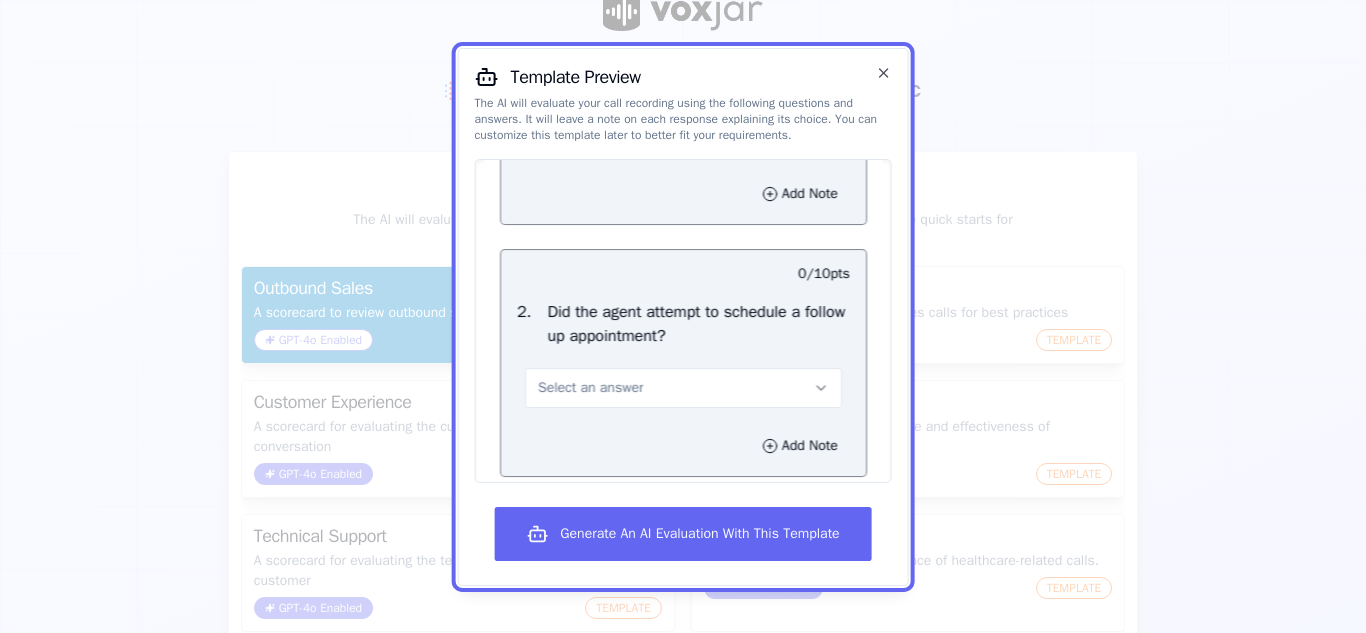 scroll, scrollTop: 2430, scrollLeft: 0, axis: vertical 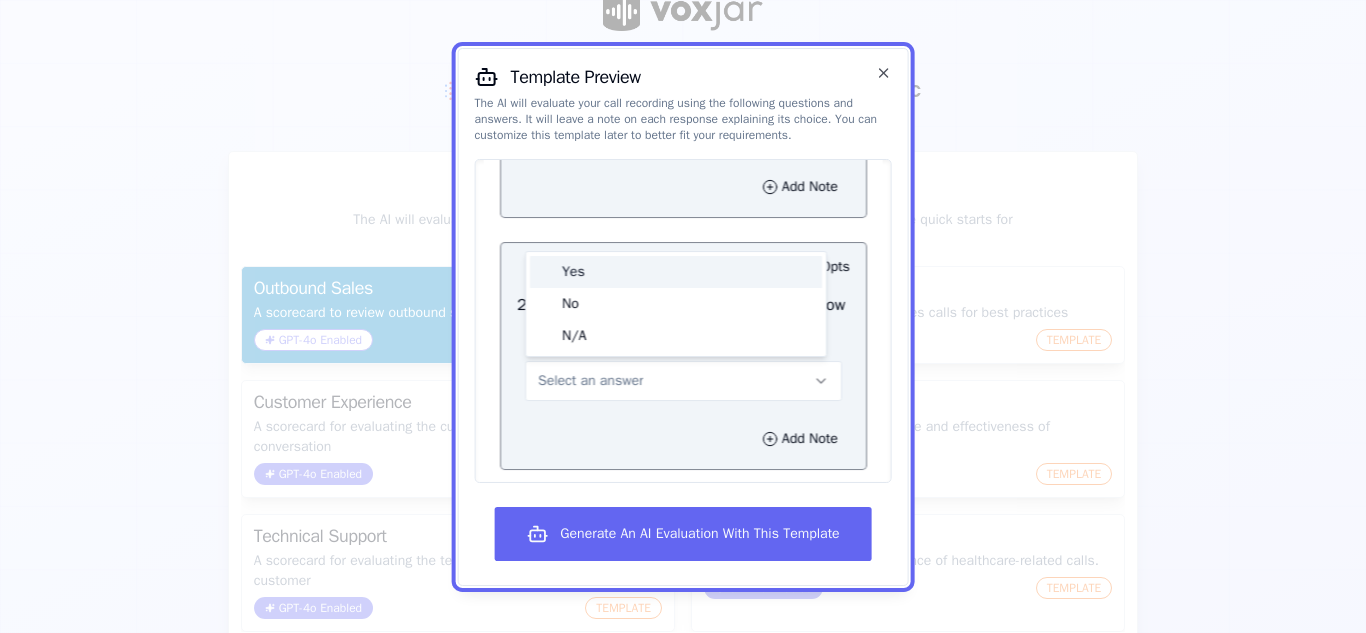 click on "Yes" at bounding box center [676, 271] 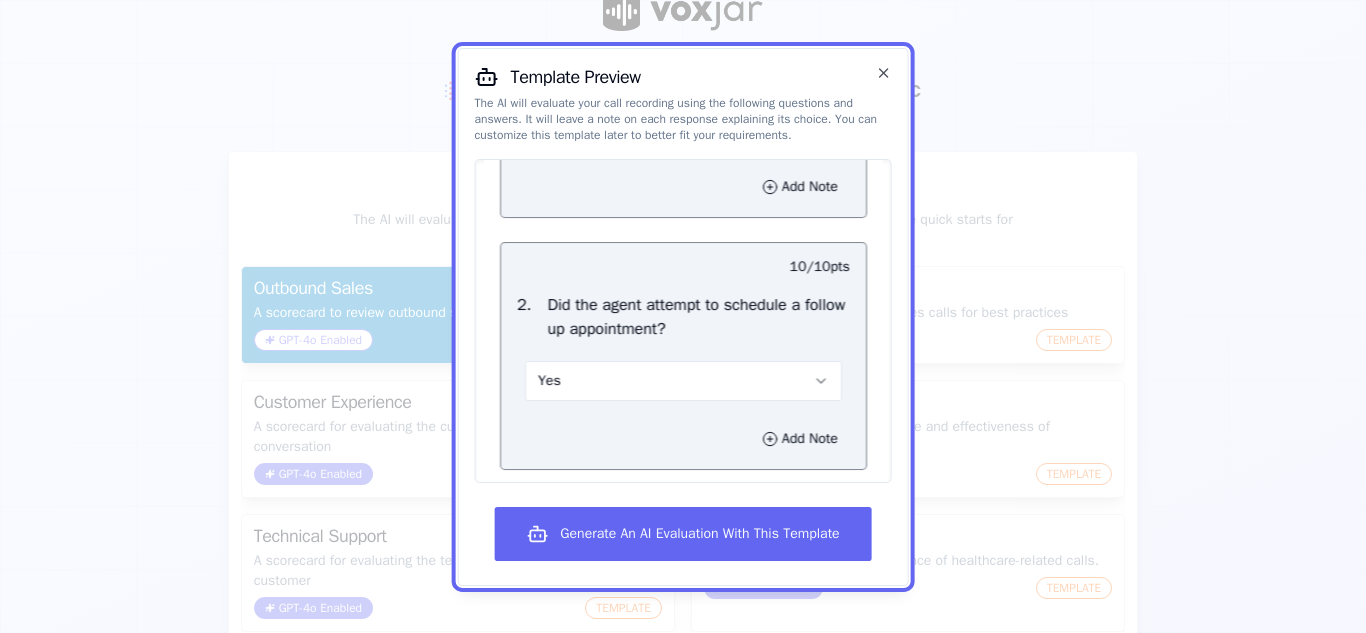 scroll, scrollTop: 2505, scrollLeft: 0, axis: vertical 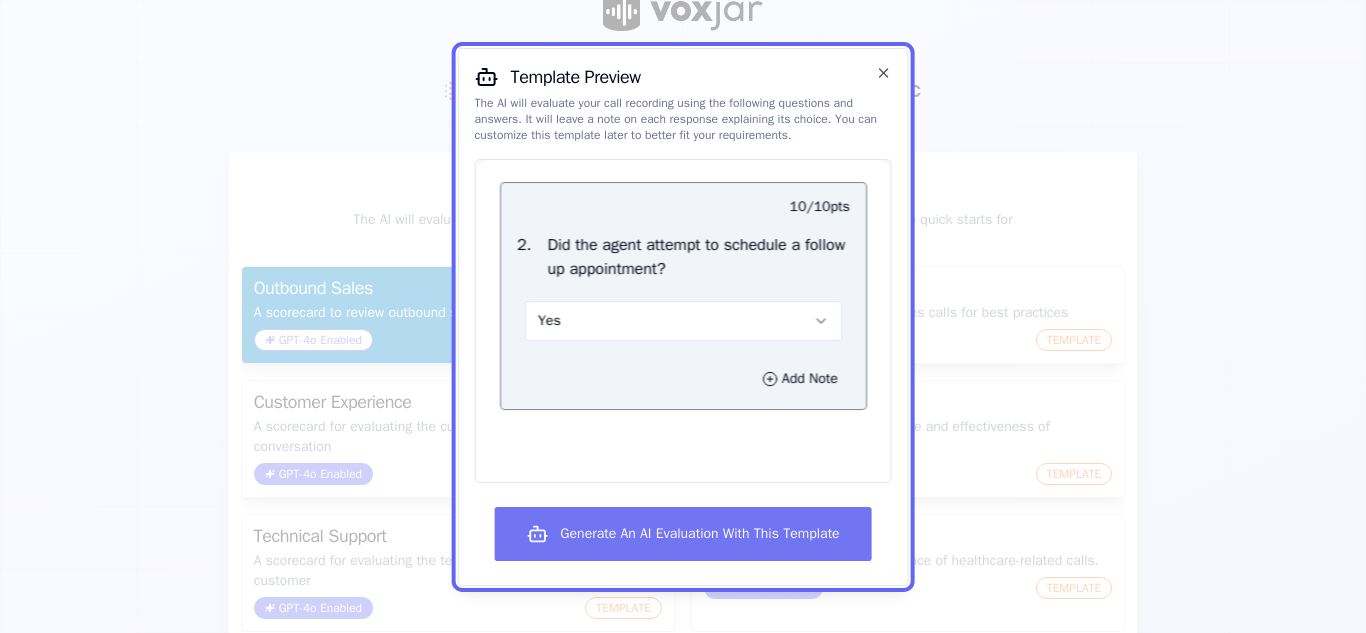 click on "Generate An AI Evaluation With This Template" at bounding box center [682, 534] 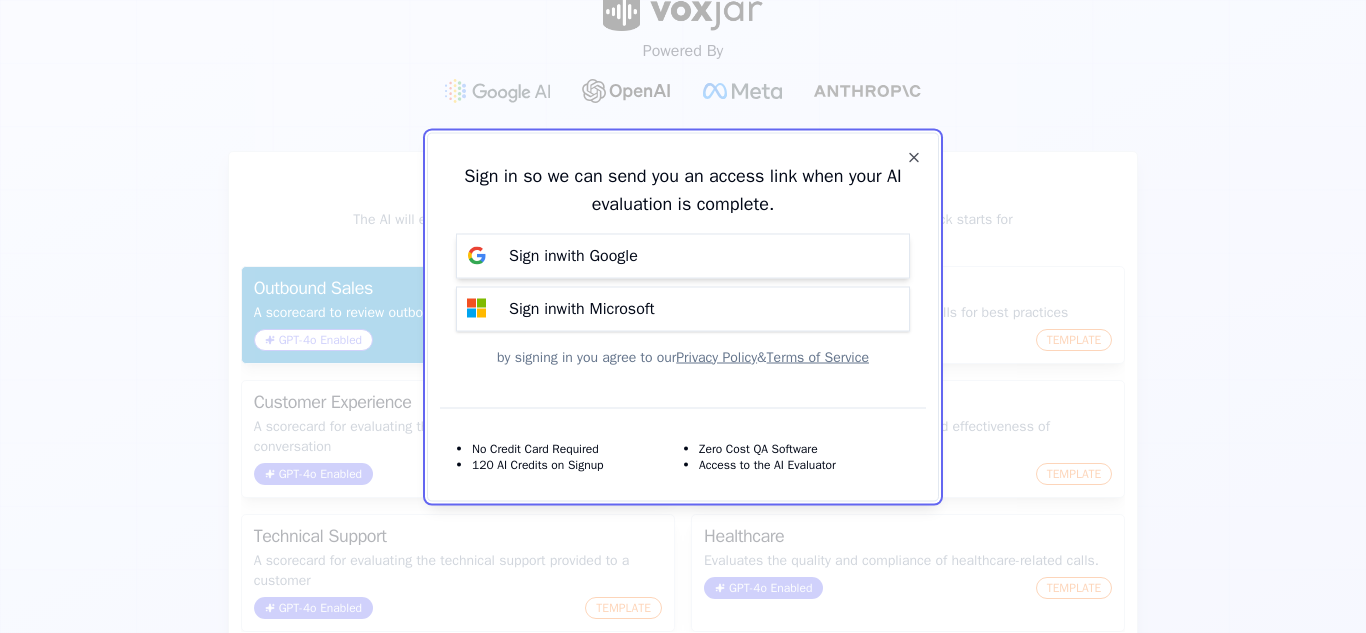 click on "Sign in  with Google" at bounding box center (683, 255) 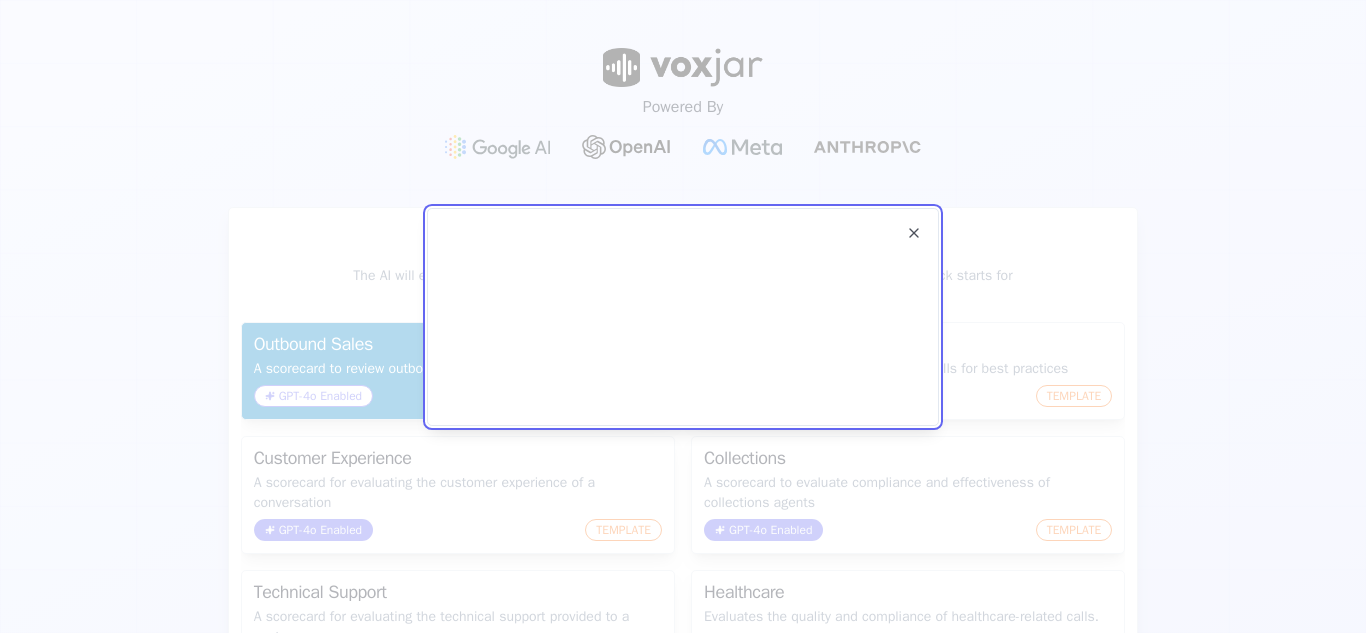 scroll, scrollTop: 0, scrollLeft: 0, axis: both 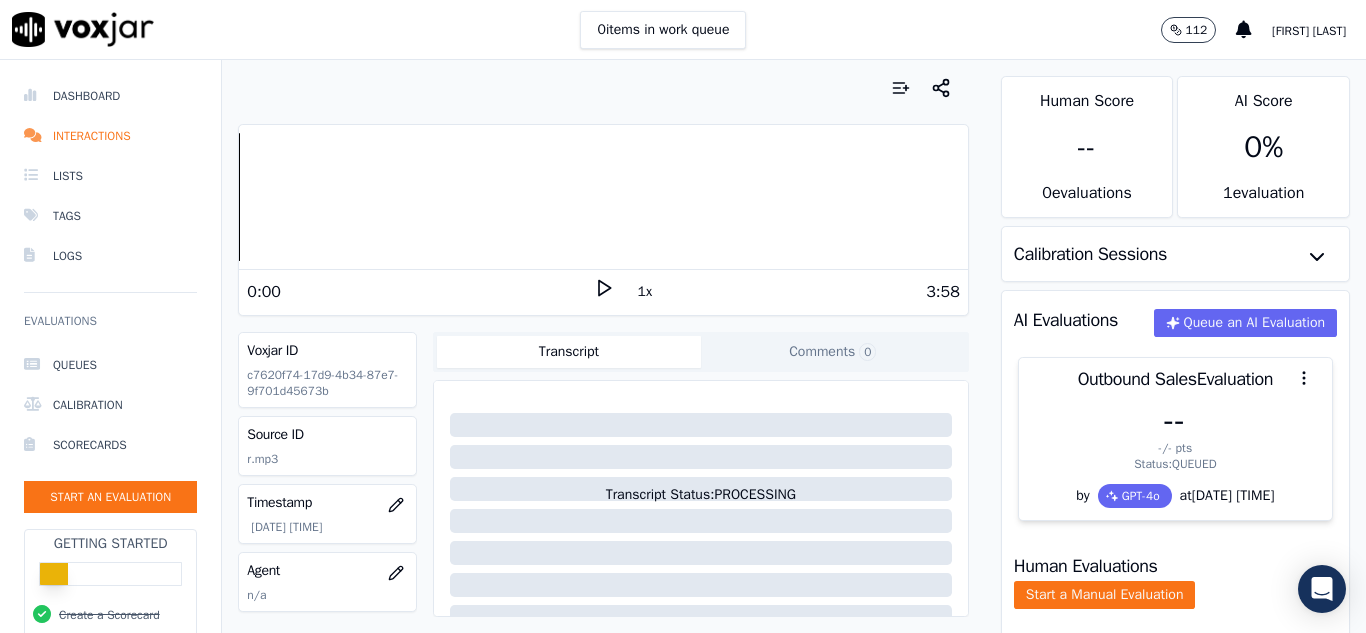 click 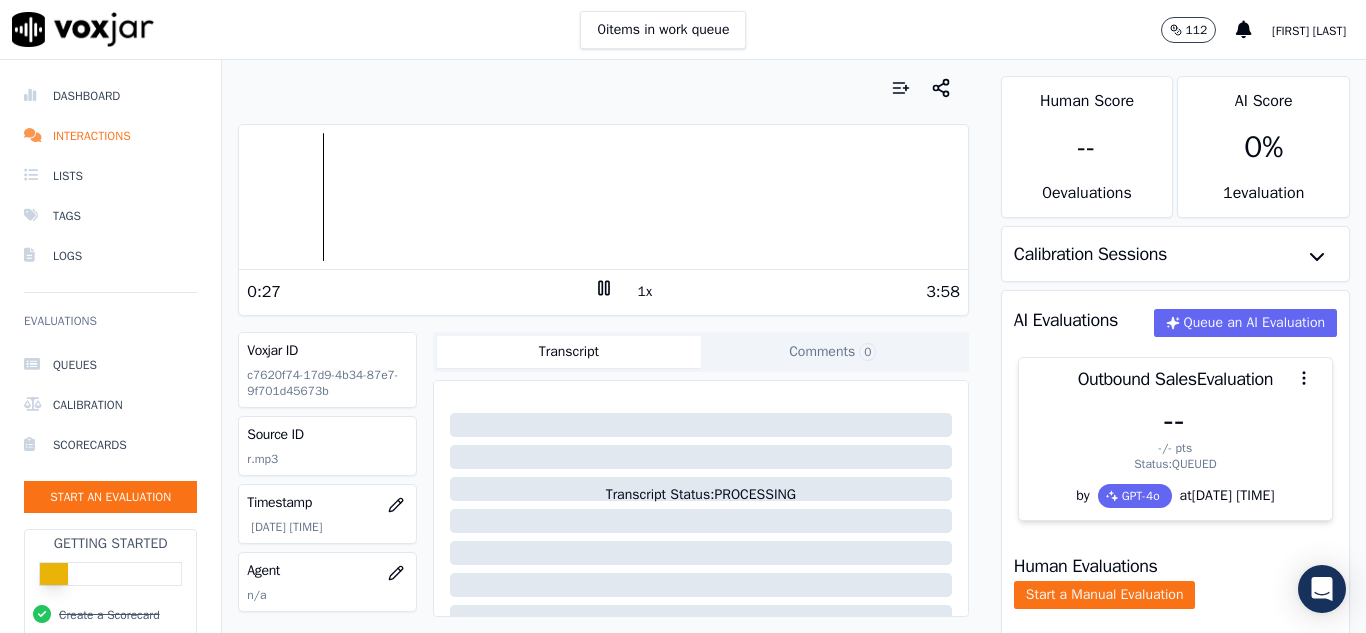 click 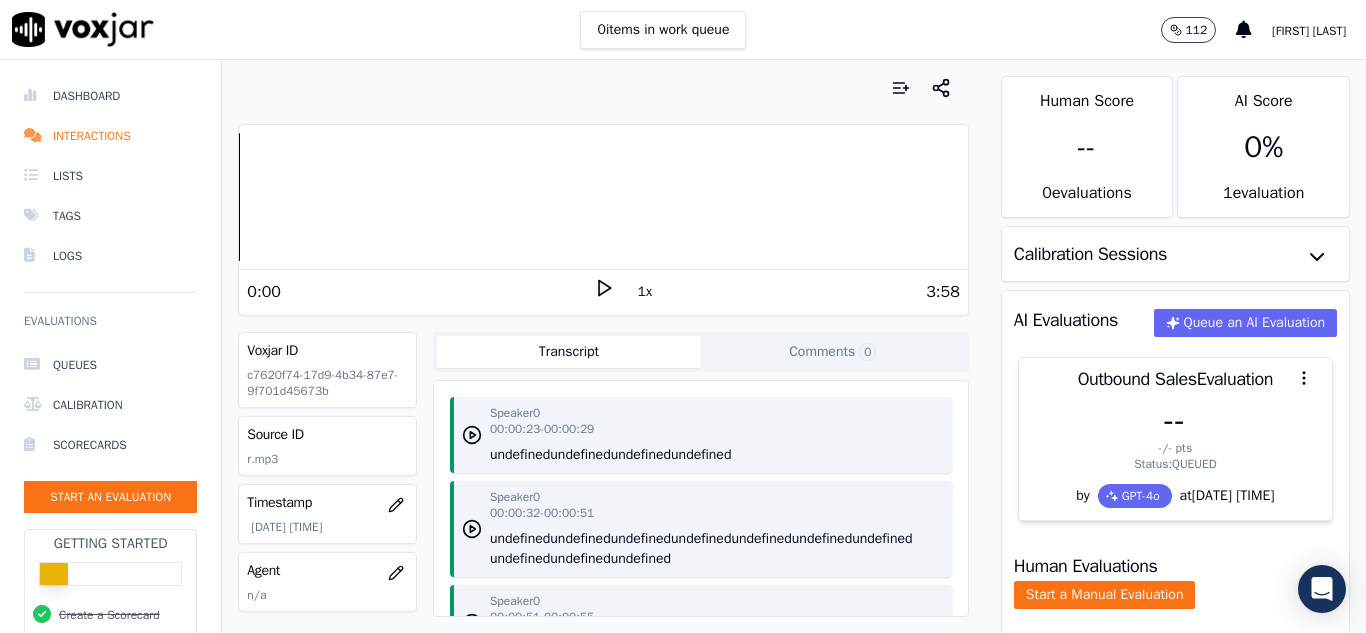 click 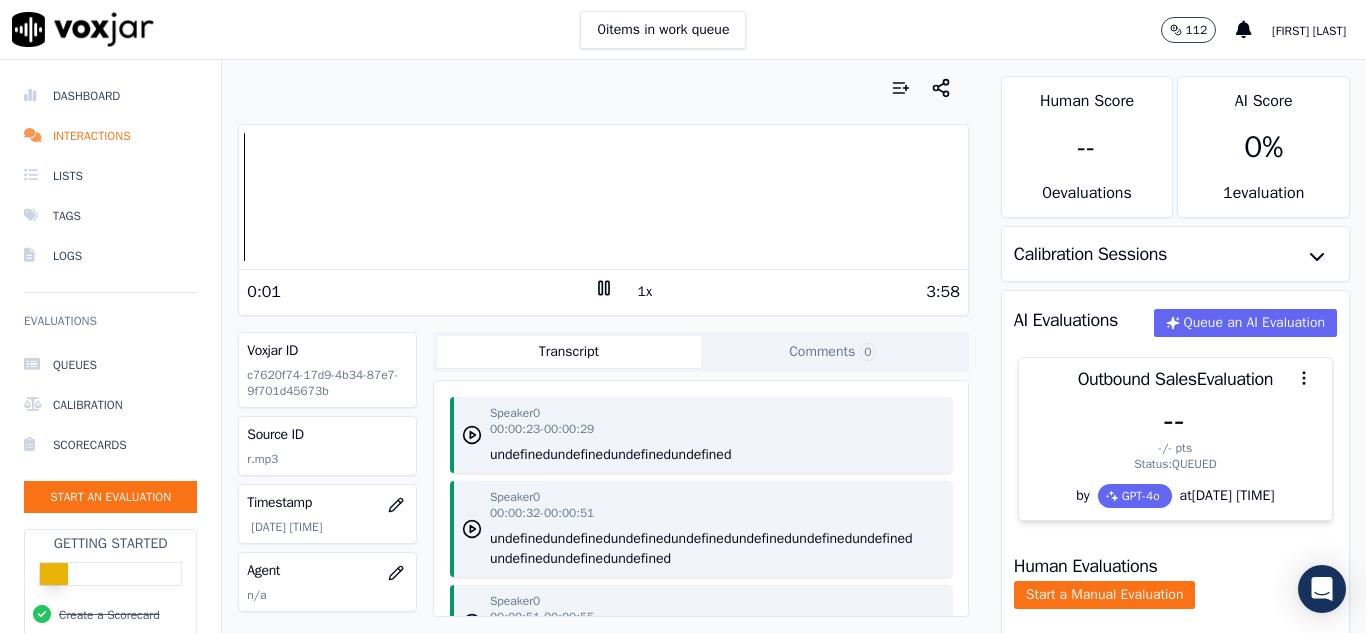 click 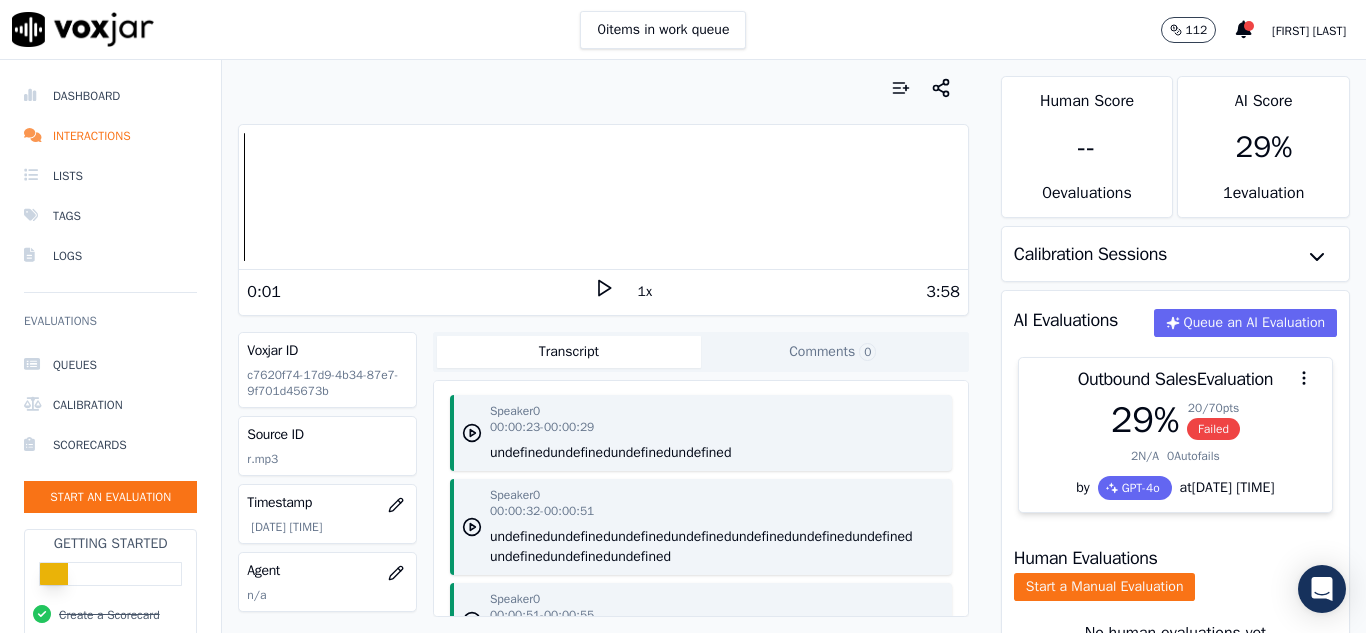 scroll, scrollTop: 0, scrollLeft: 0, axis: both 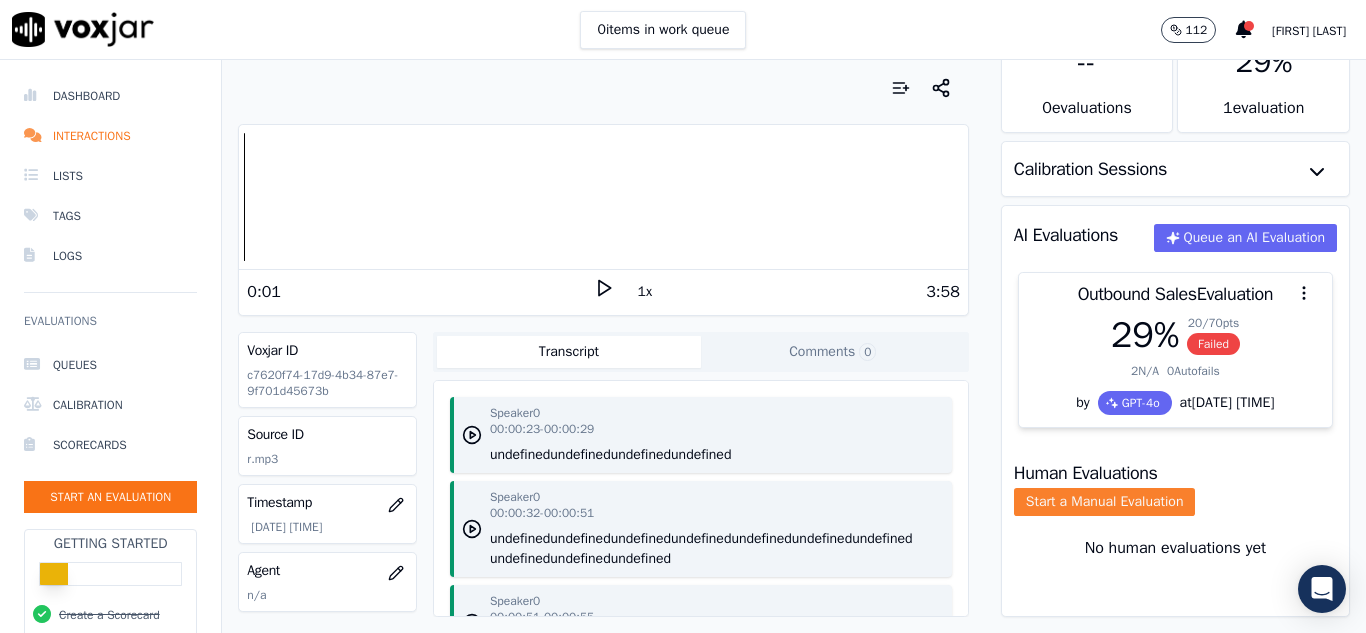 click on "Start a Manual Evaluation" 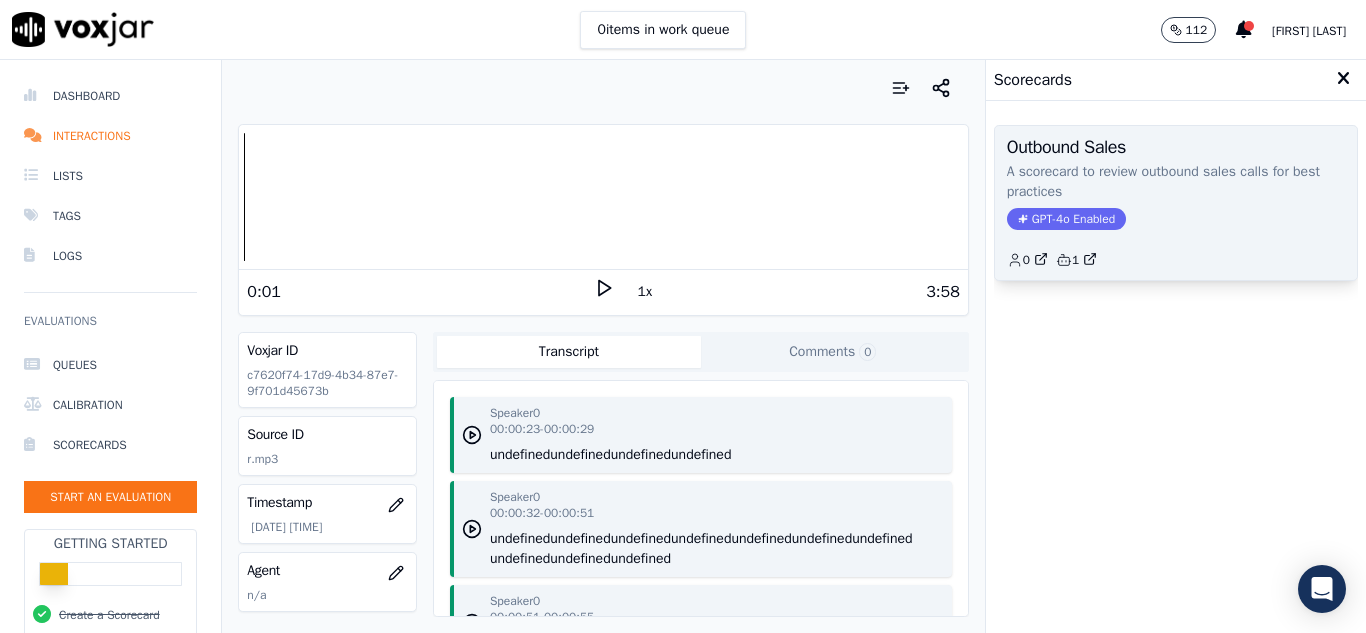 click on "GPT-4o Enabled" at bounding box center (1066, 219) 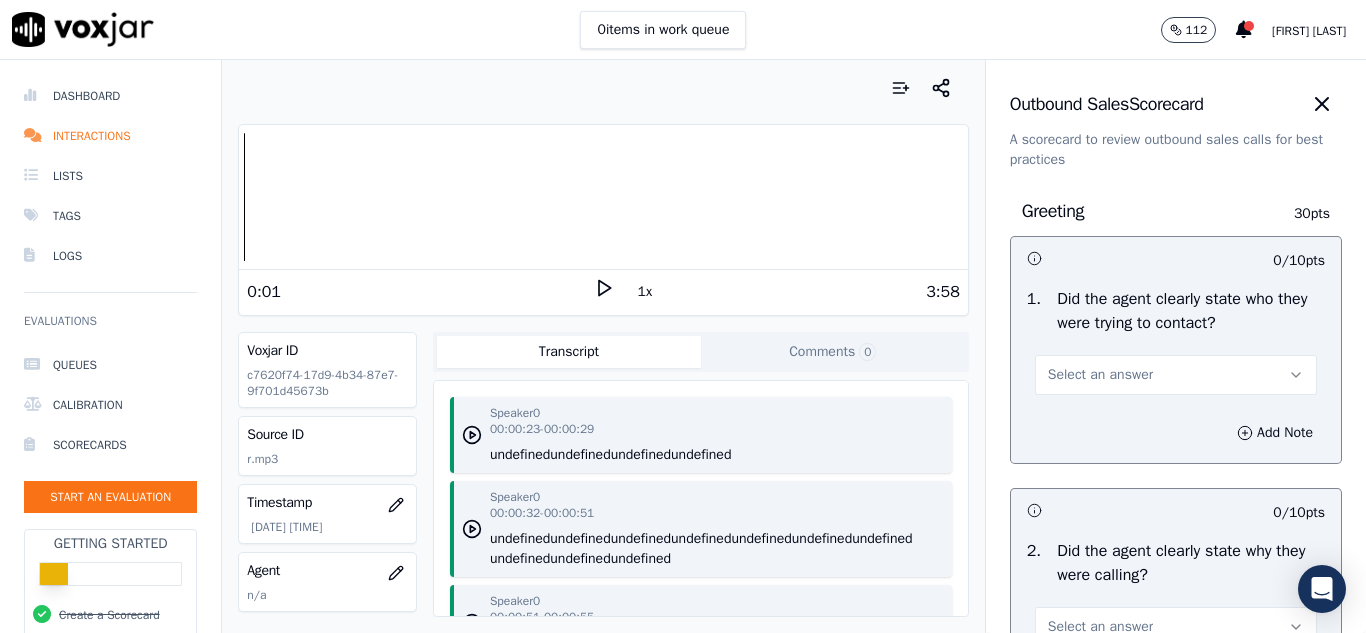 click 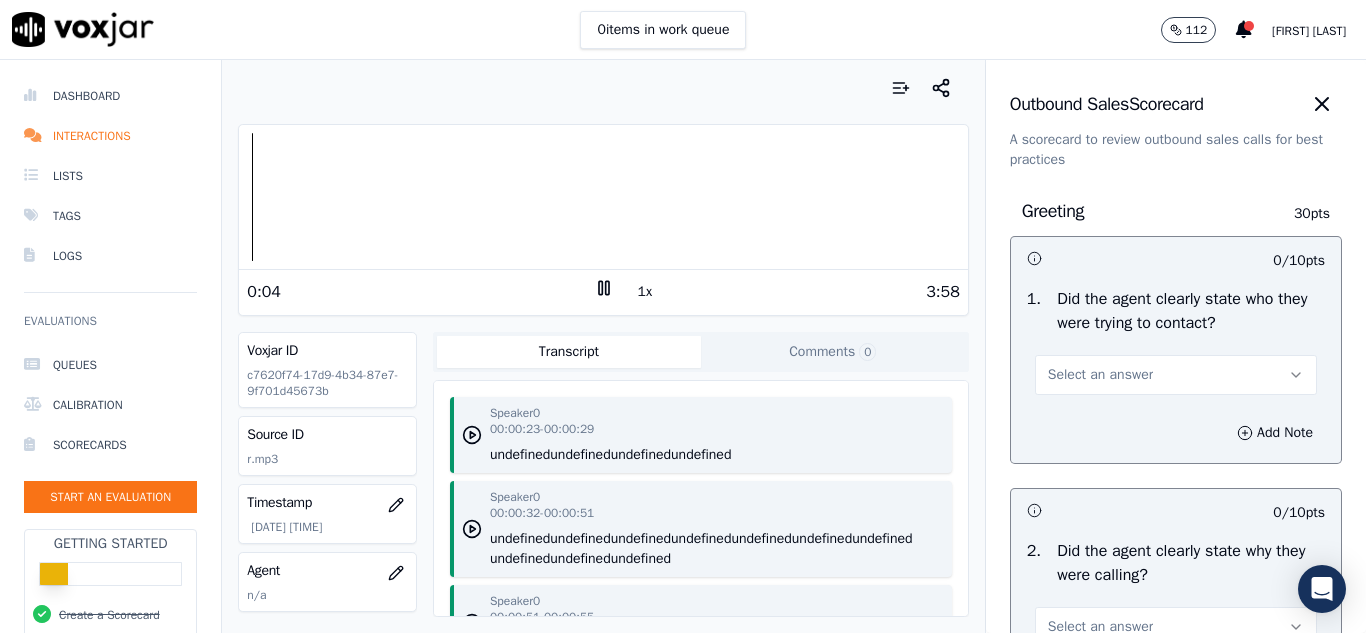 click on "Your browser does not support the audio element." at bounding box center [603, 197] 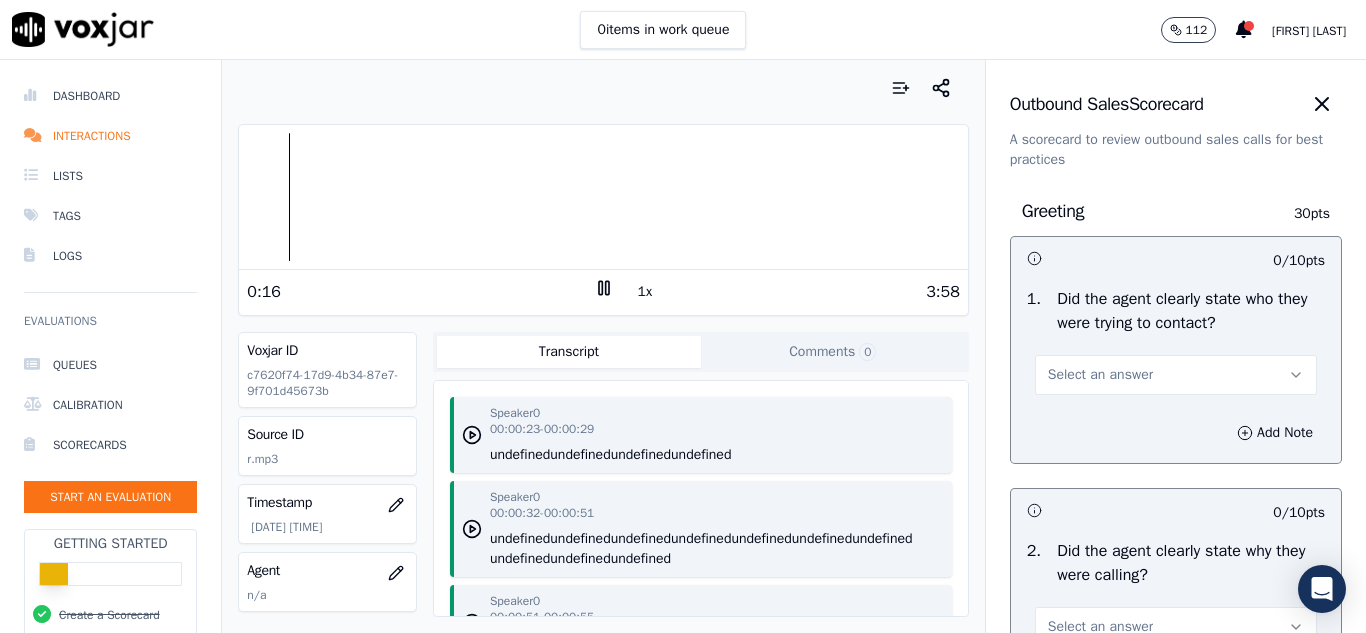 click 